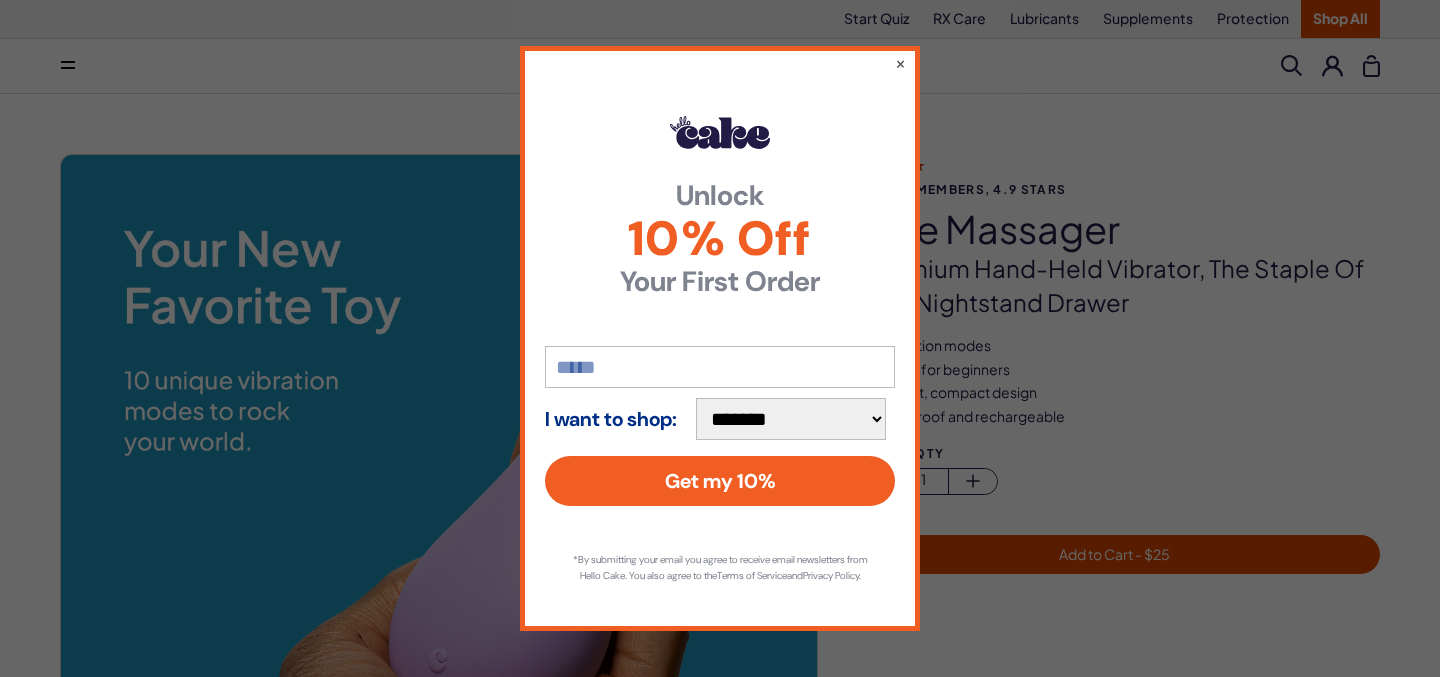 scroll, scrollTop: 0, scrollLeft: 0, axis: both 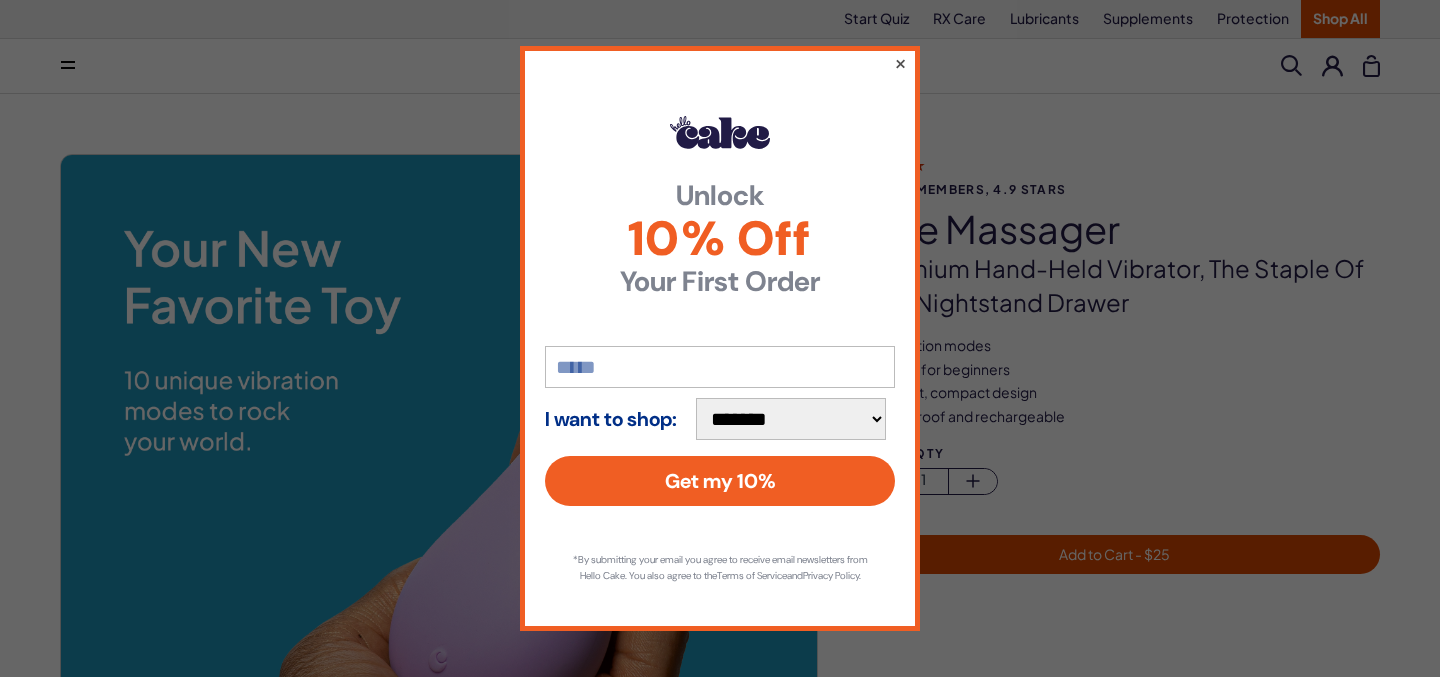 click on "×" at bounding box center (900, 63) 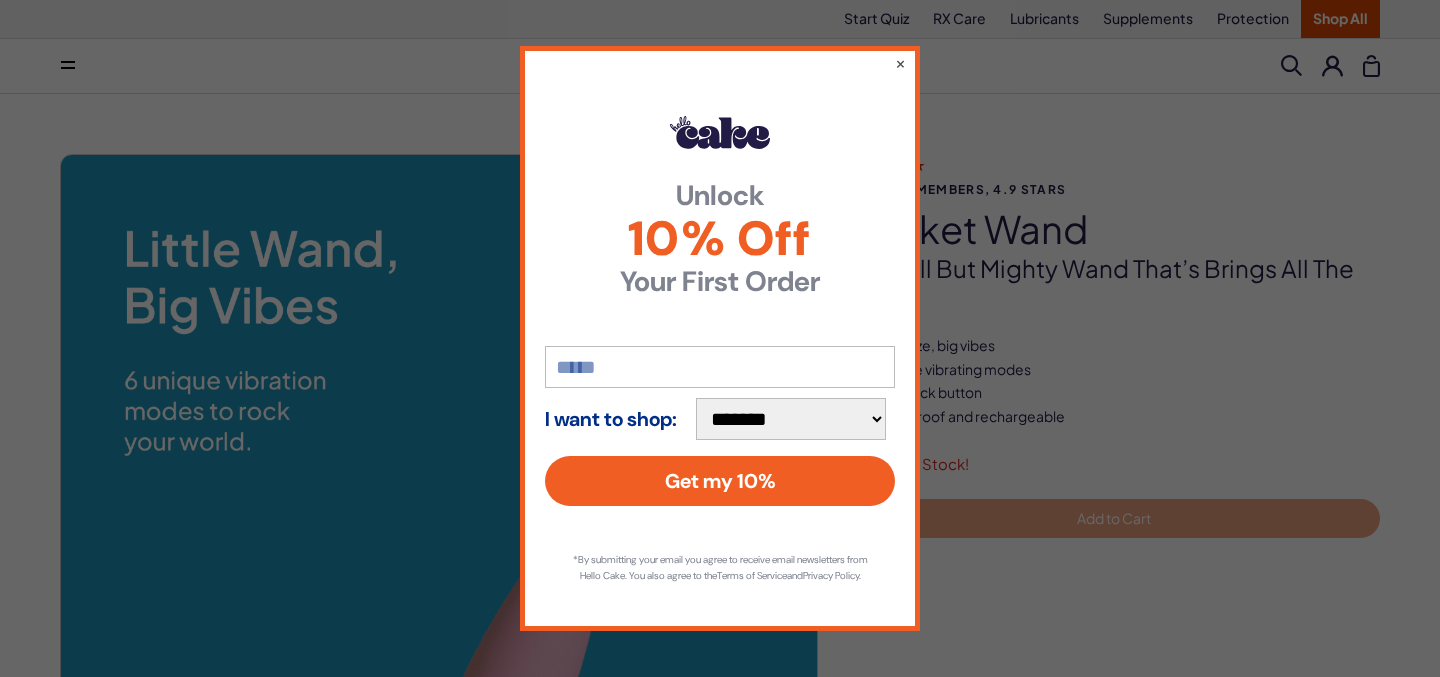 scroll, scrollTop: 0, scrollLeft: 0, axis: both 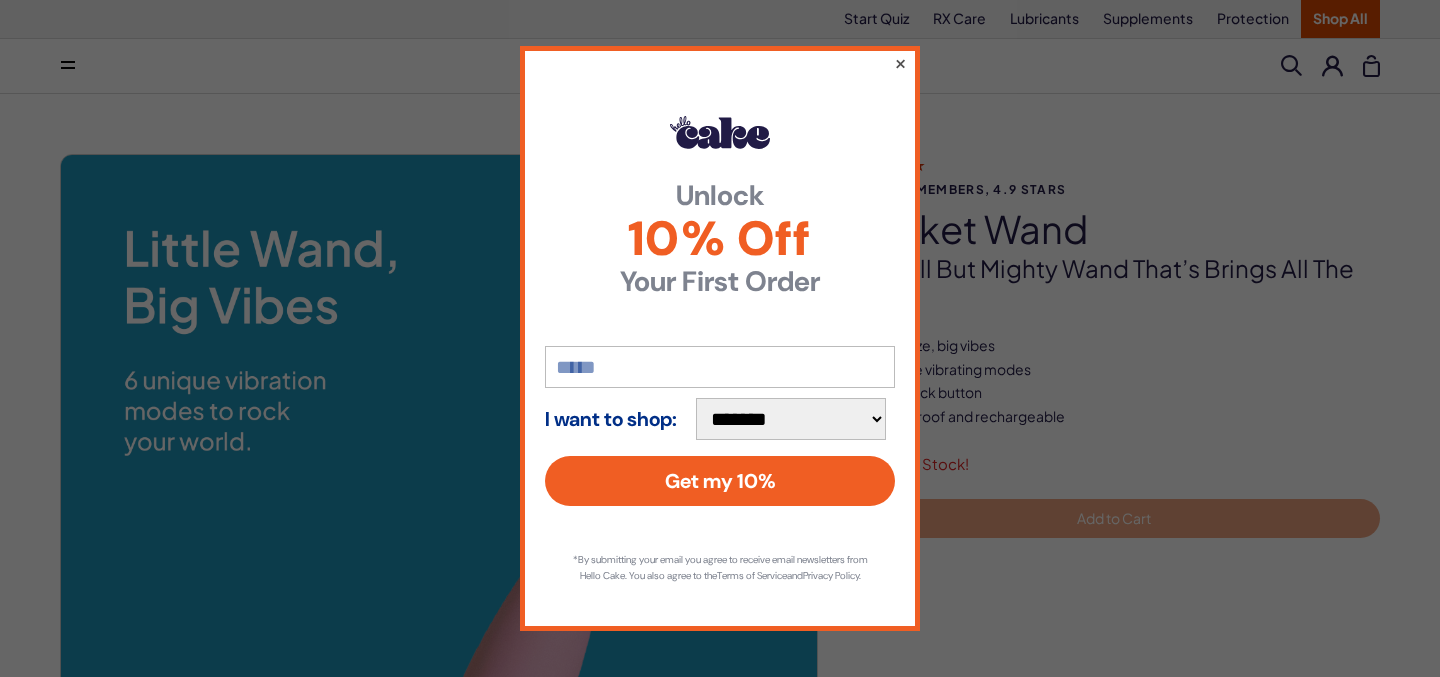 click on "×" at bounding box center [900, 63] 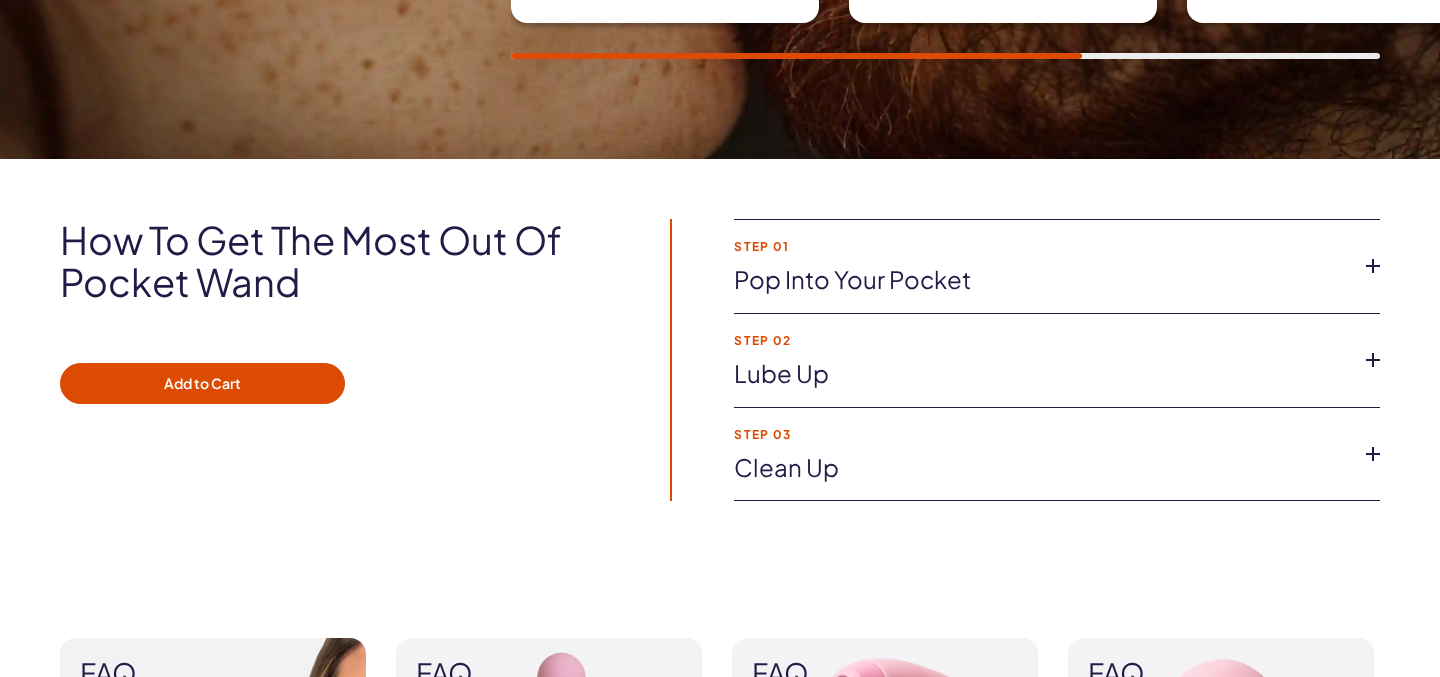 scroll, scrollTop: 1364, scrollLeft: 0, axis: vertical 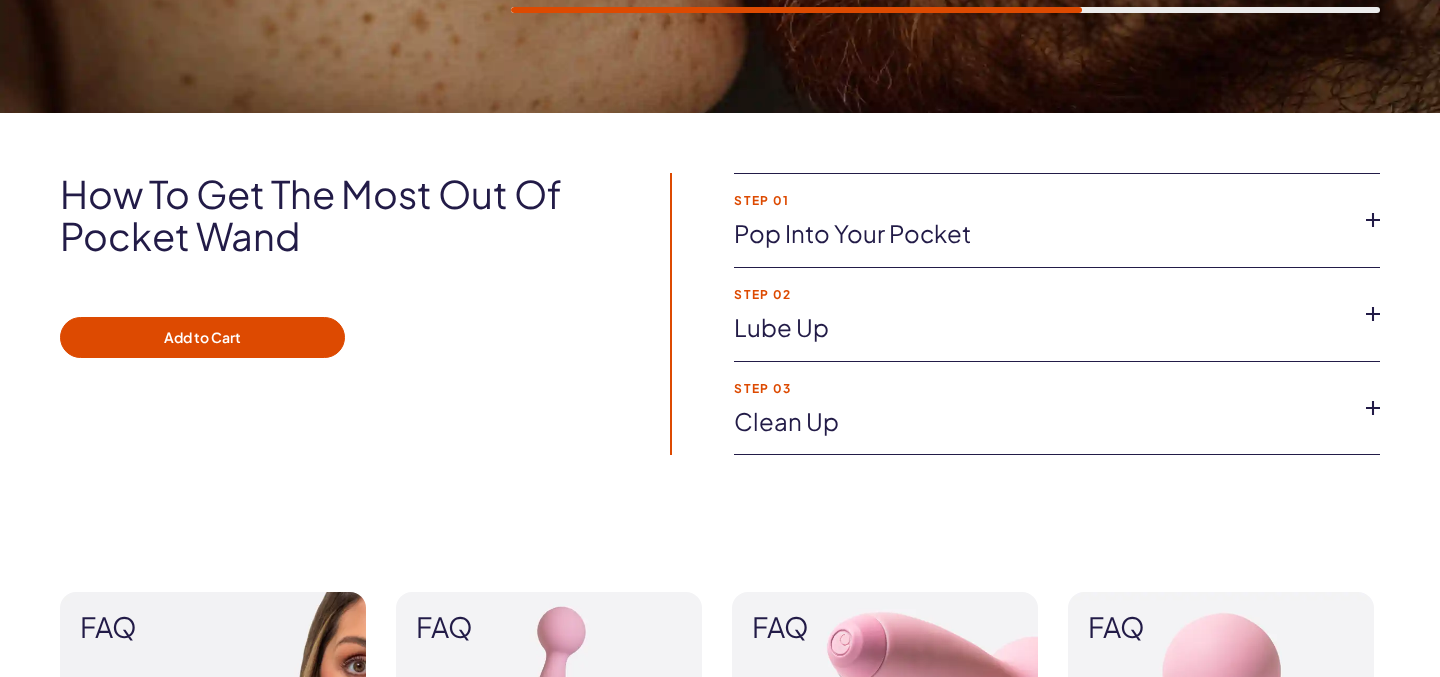 click on "Clean up" at bounding box center (1041, 234) 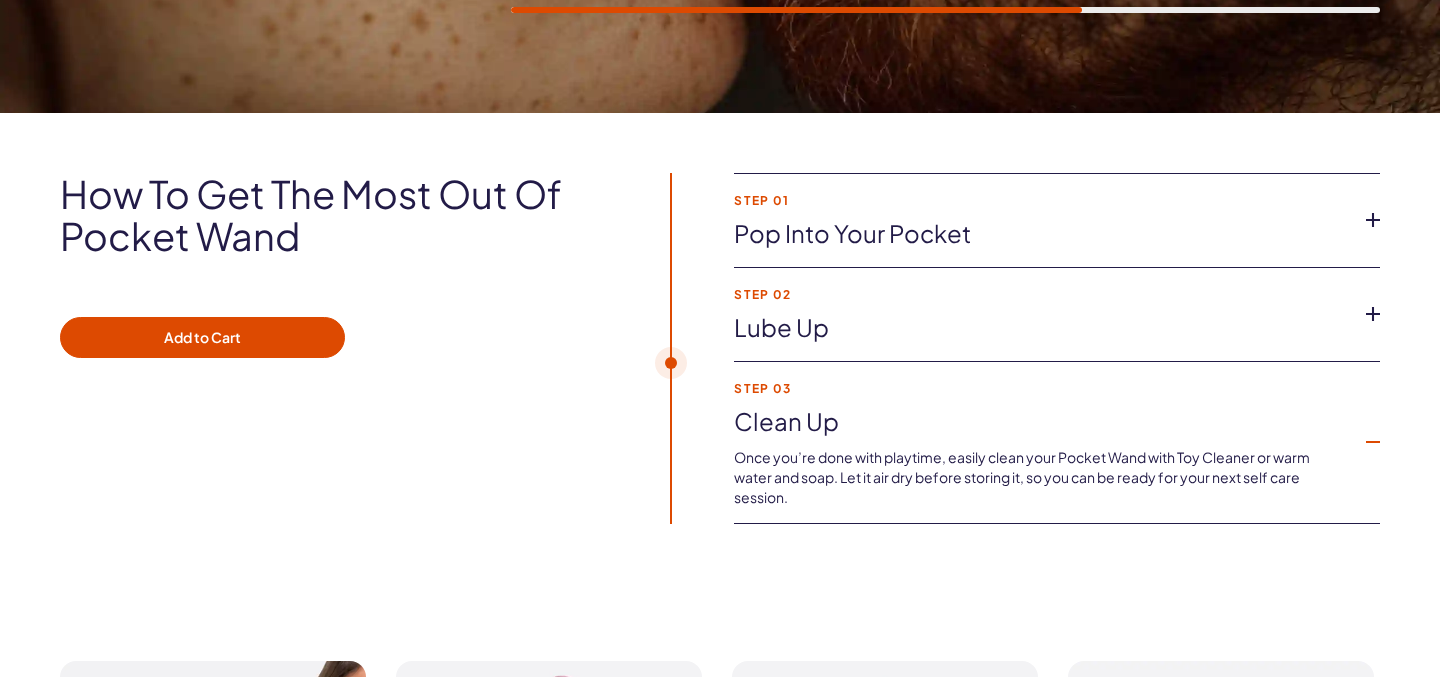 click on "Pop into your pocket" at bounding box center (1041, 234) 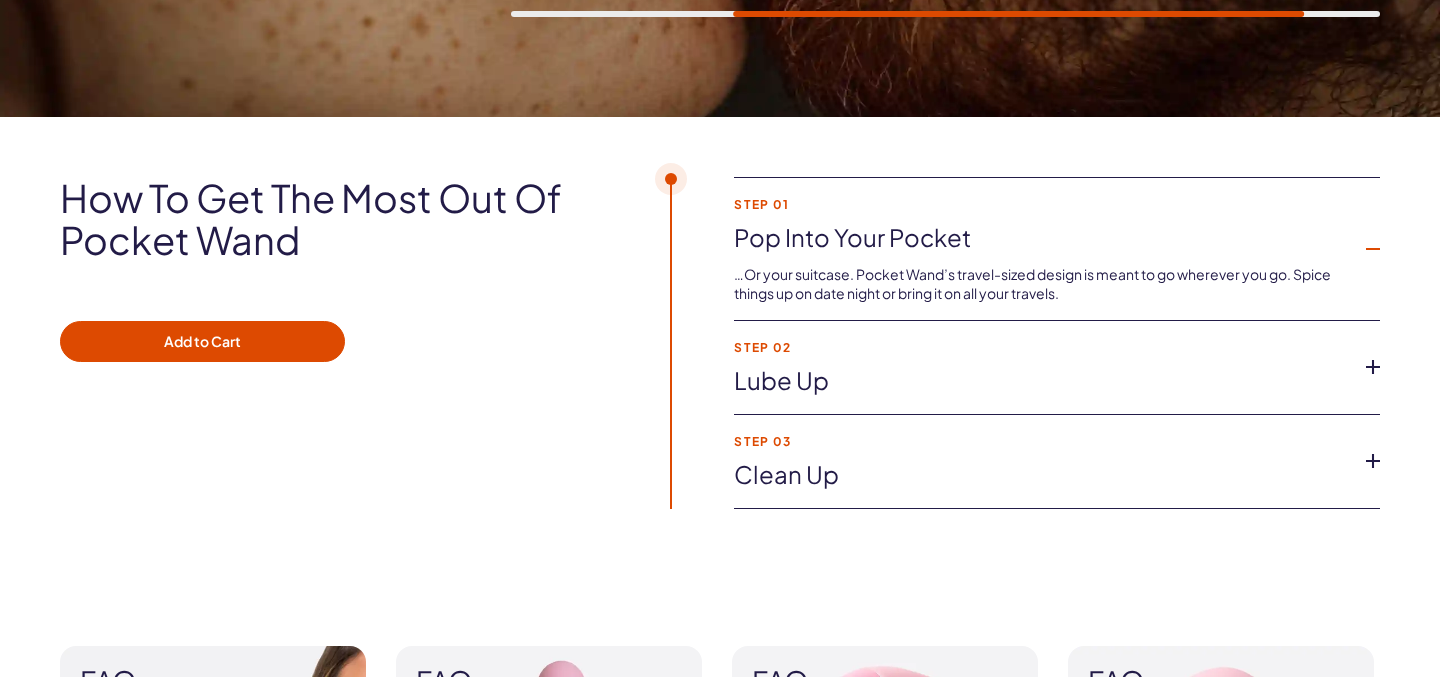 scroll, scrollTop: 0, scrollLeft: 0, axis: both 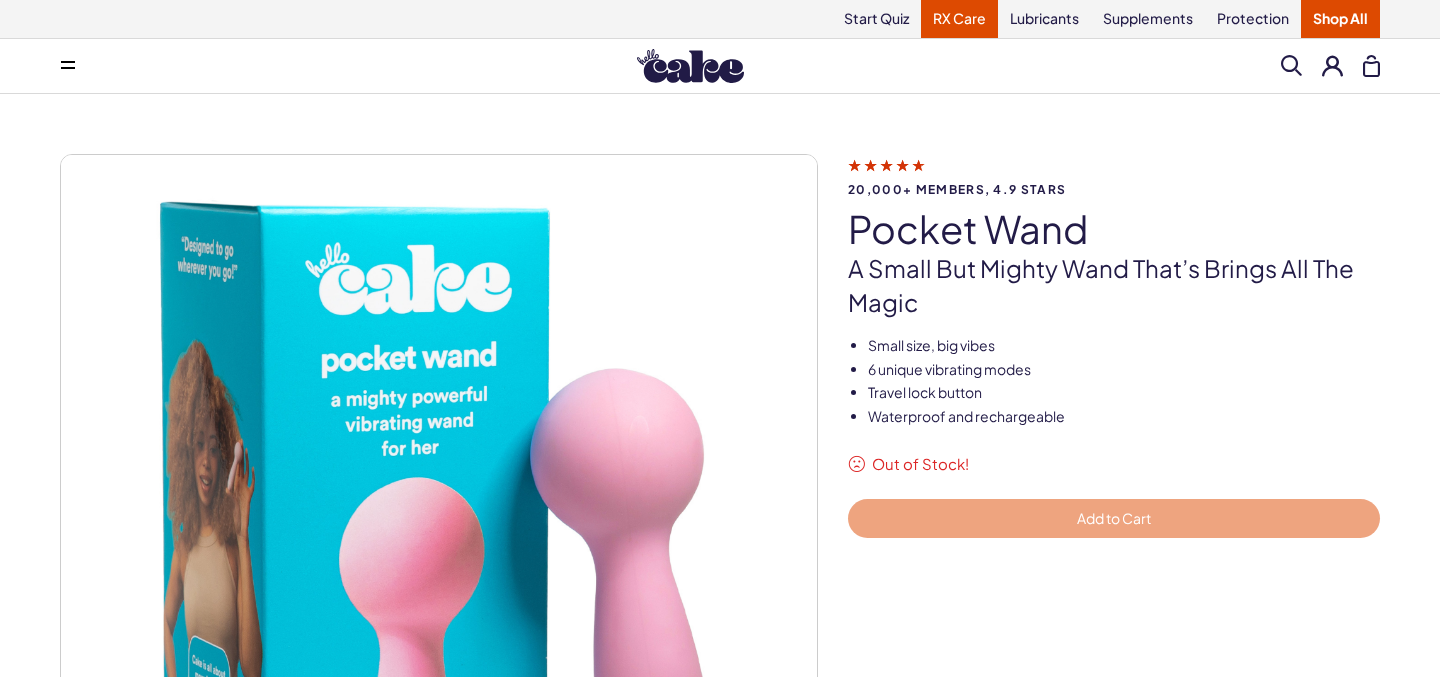 click on "RX Care" at bounding box center [959, 19] 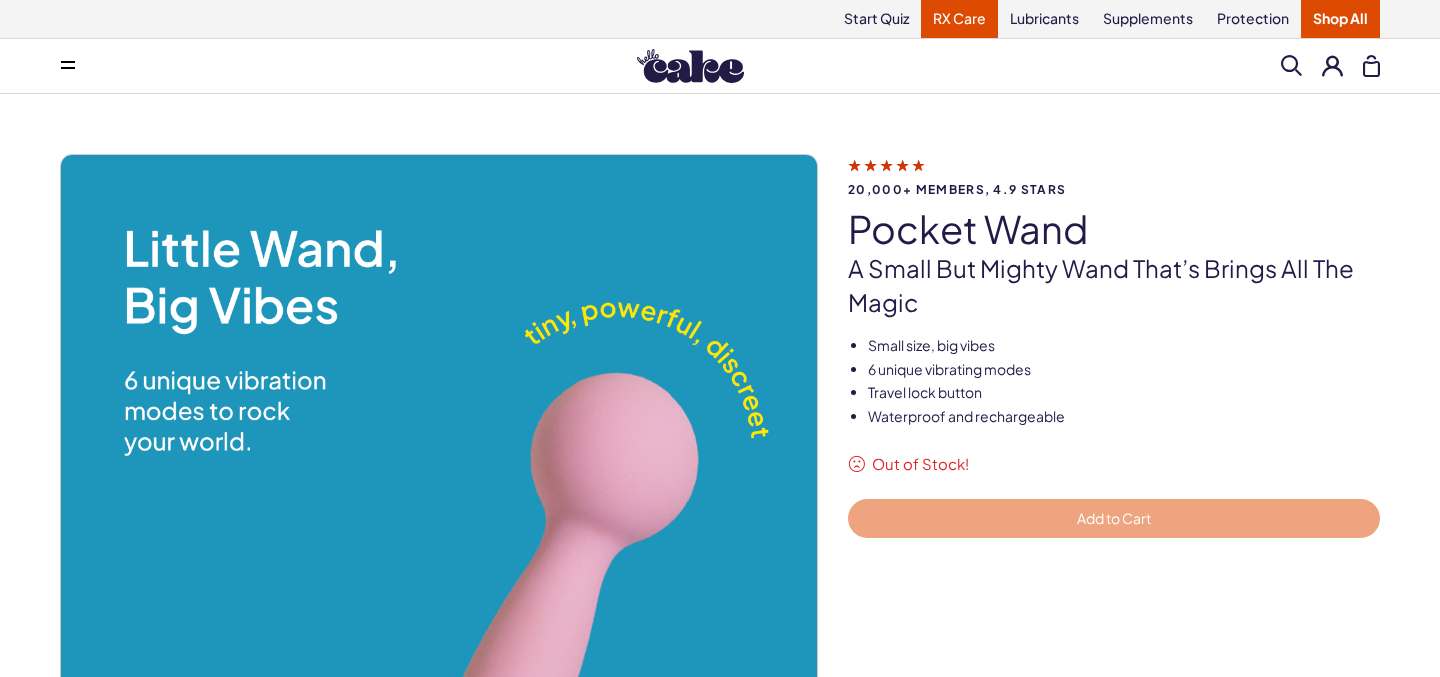 click on "RX Care" at bounding box center (959, 19) 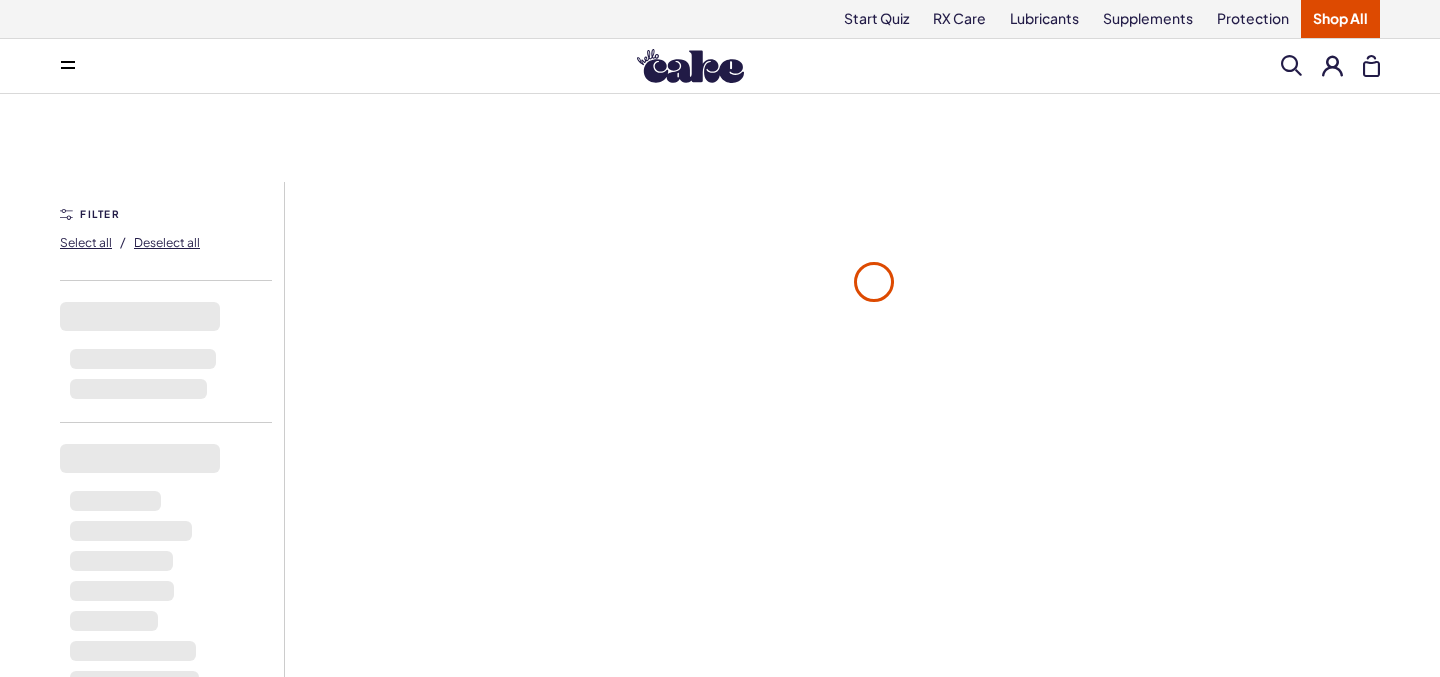 scroll, scrollTop: 0, scrollLeft: 0, axis: both 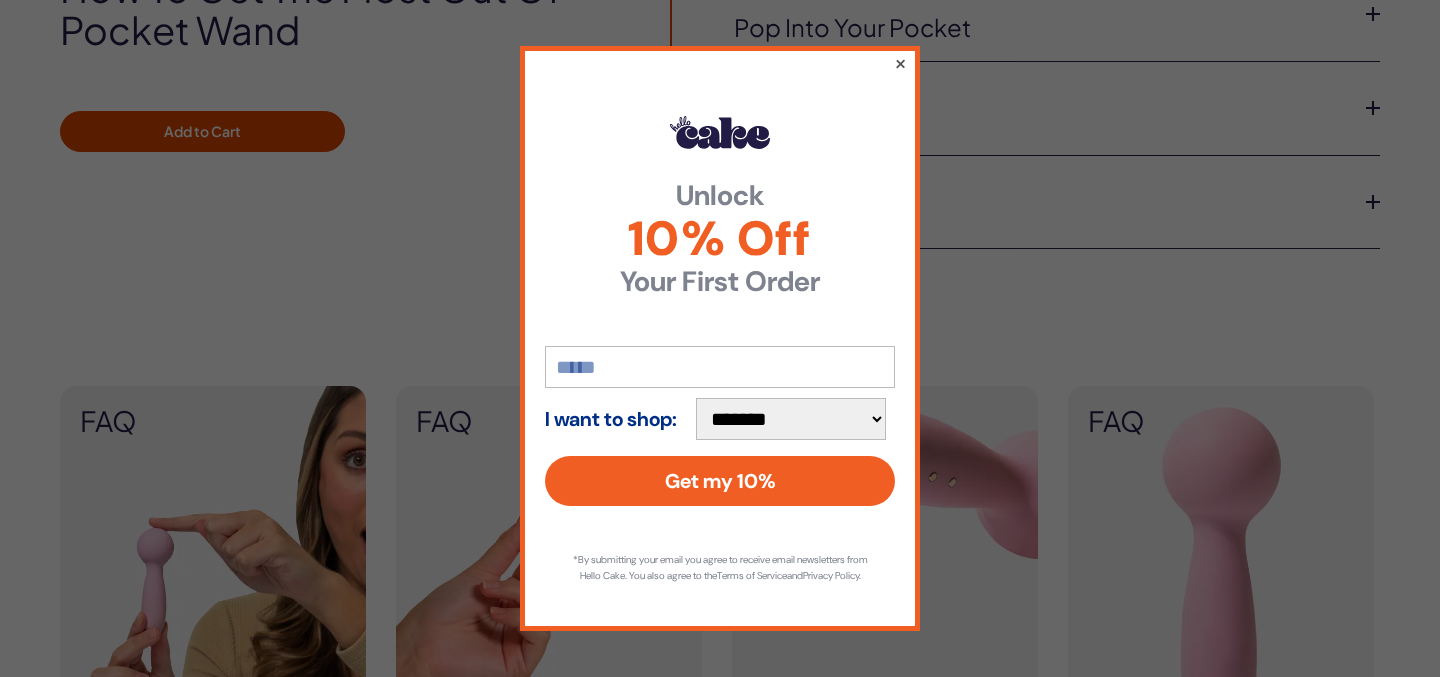 click on "×" at bounding box center (900, 63) 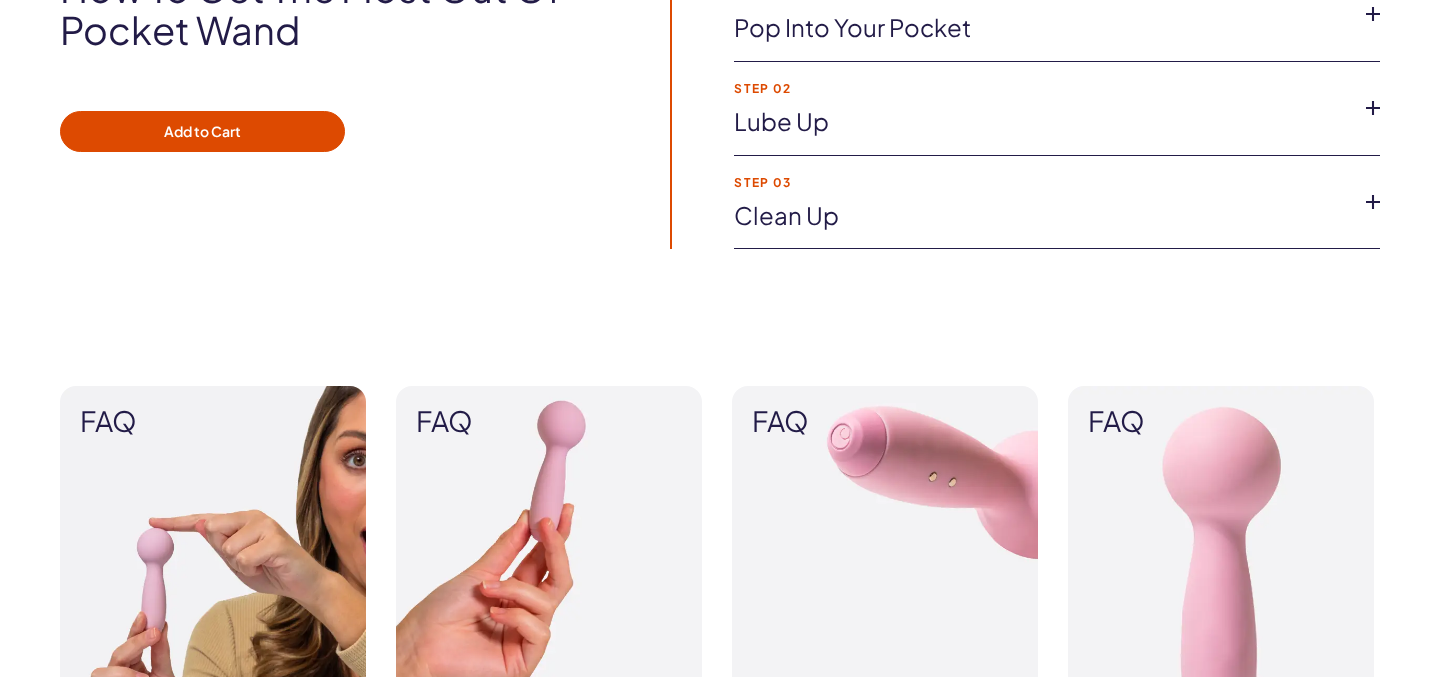 click on "Lube up" at bounding box center [1041, 28] 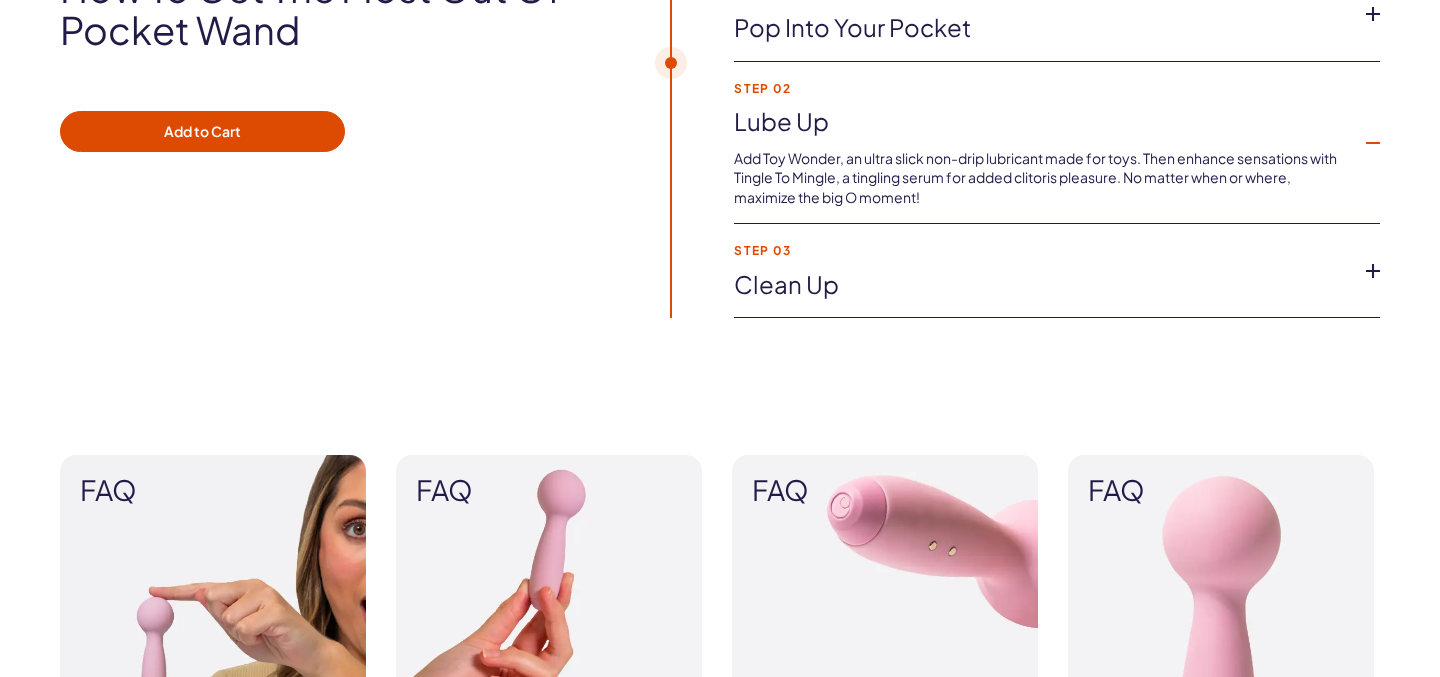 click on "Step 01
Pop into your pocket
…Or your suitcase. Pocket Wand’s travel-sized design is meant to go wherever you go. Spice things up on date night or bring it on all your travels." at bounding box center (1057, 15) 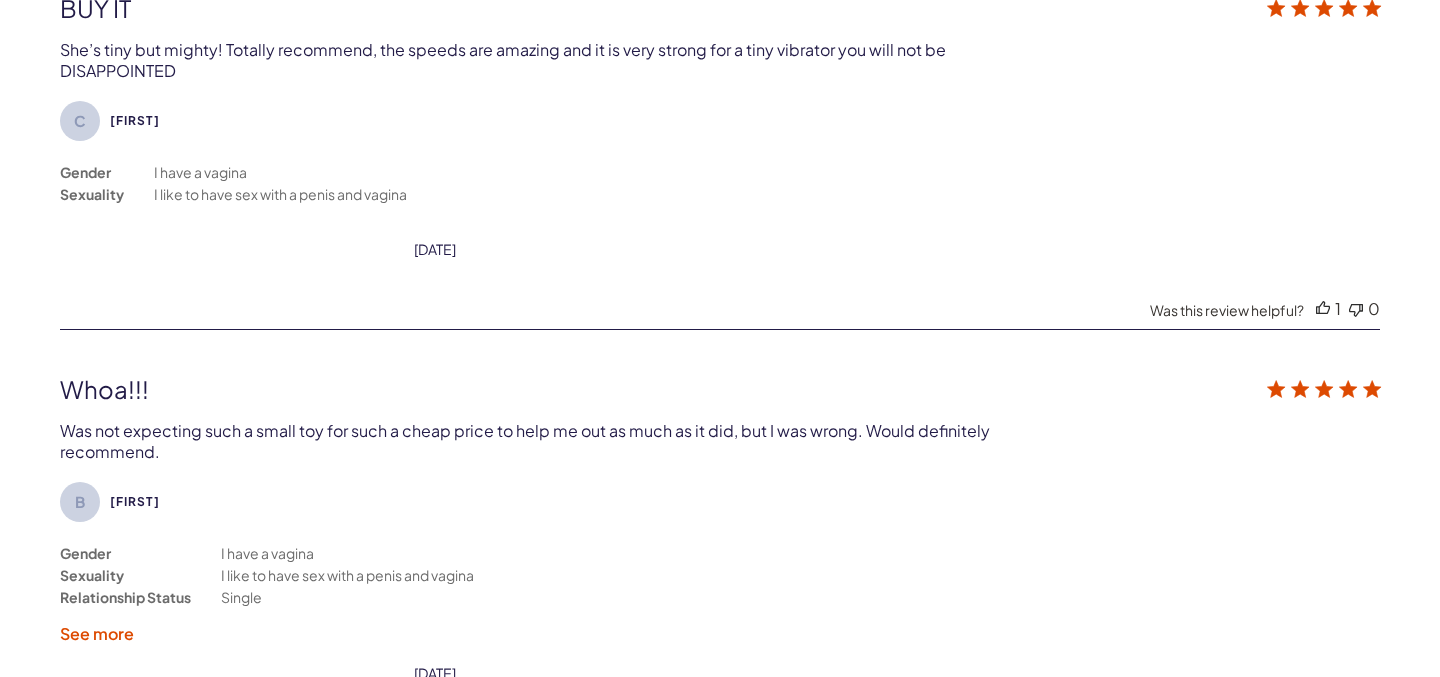 scroll, scrollTop: 3761, scrollLeft: 0, axis: vertical 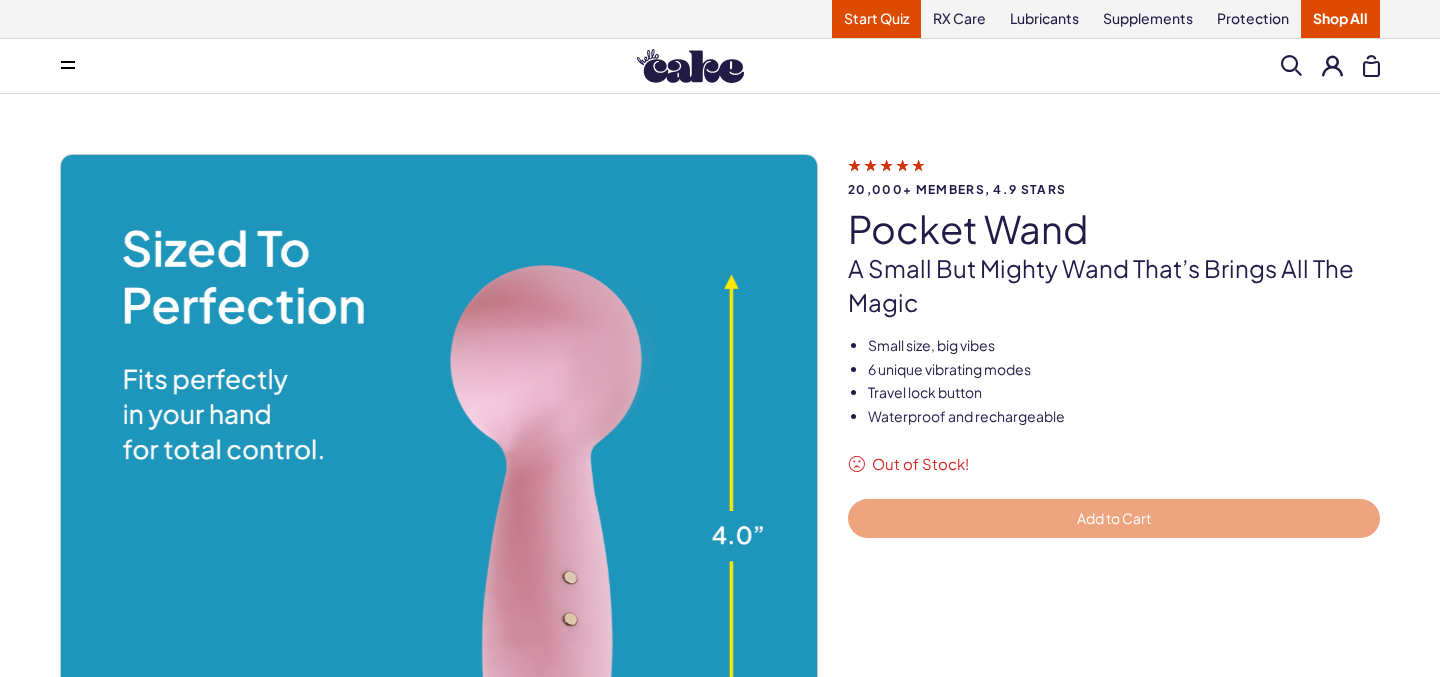 click on "Start Quiz" at bounding box center [876, 19] 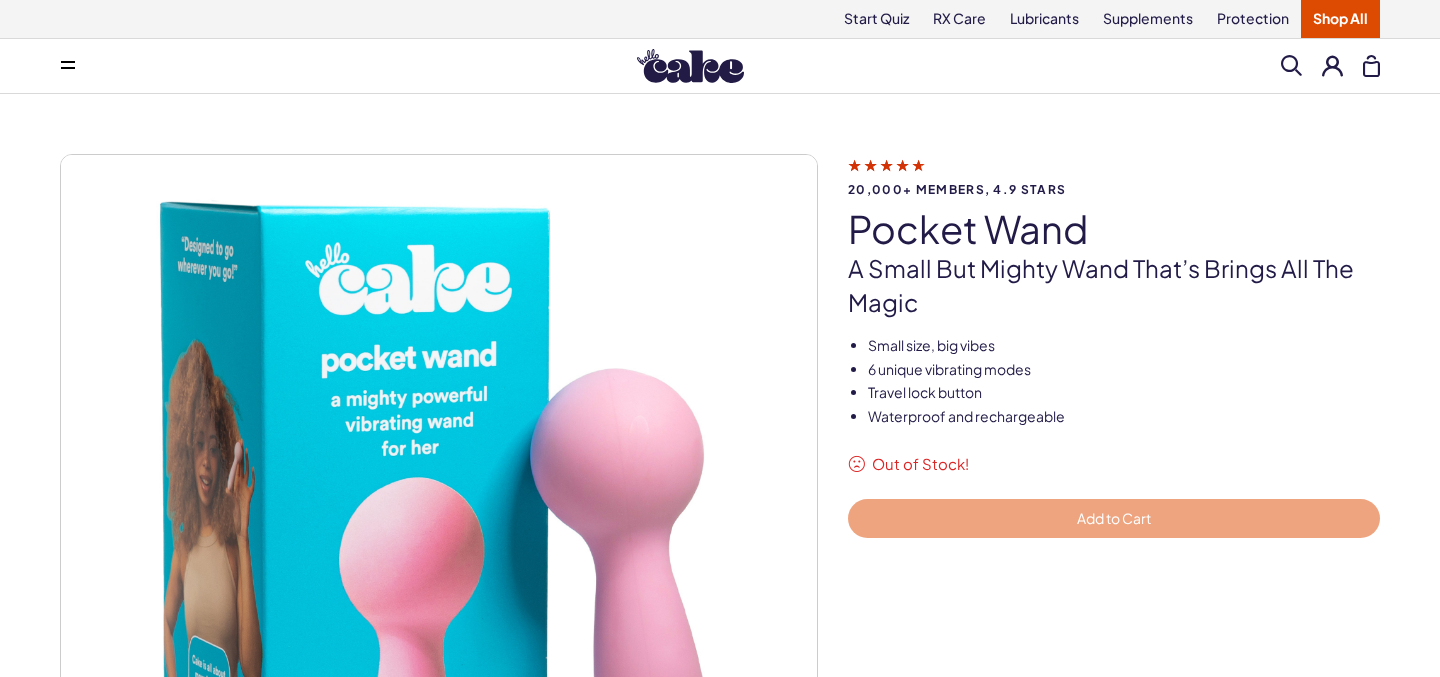 scroll, scrollTop: 0, scrollLeft: 0, axis: both 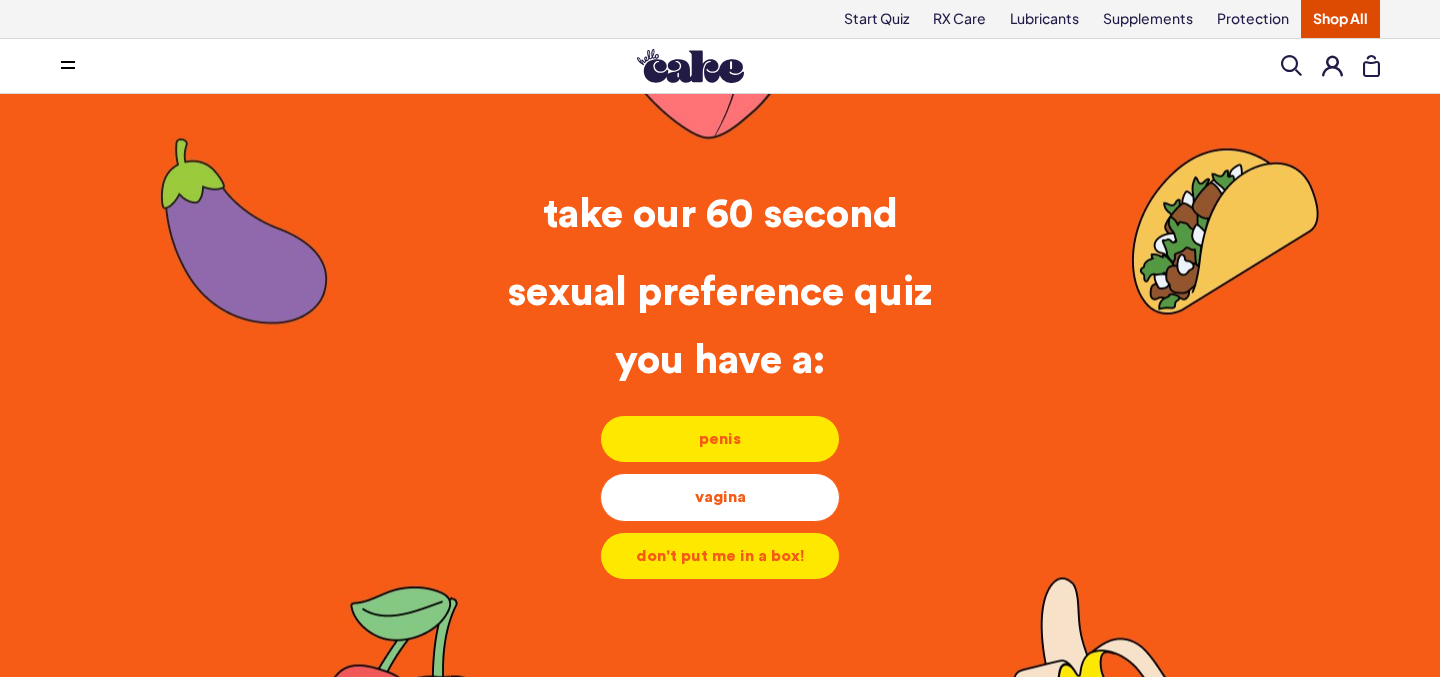 click on "vagina vagina vagina" at bounding box center (720, 497) 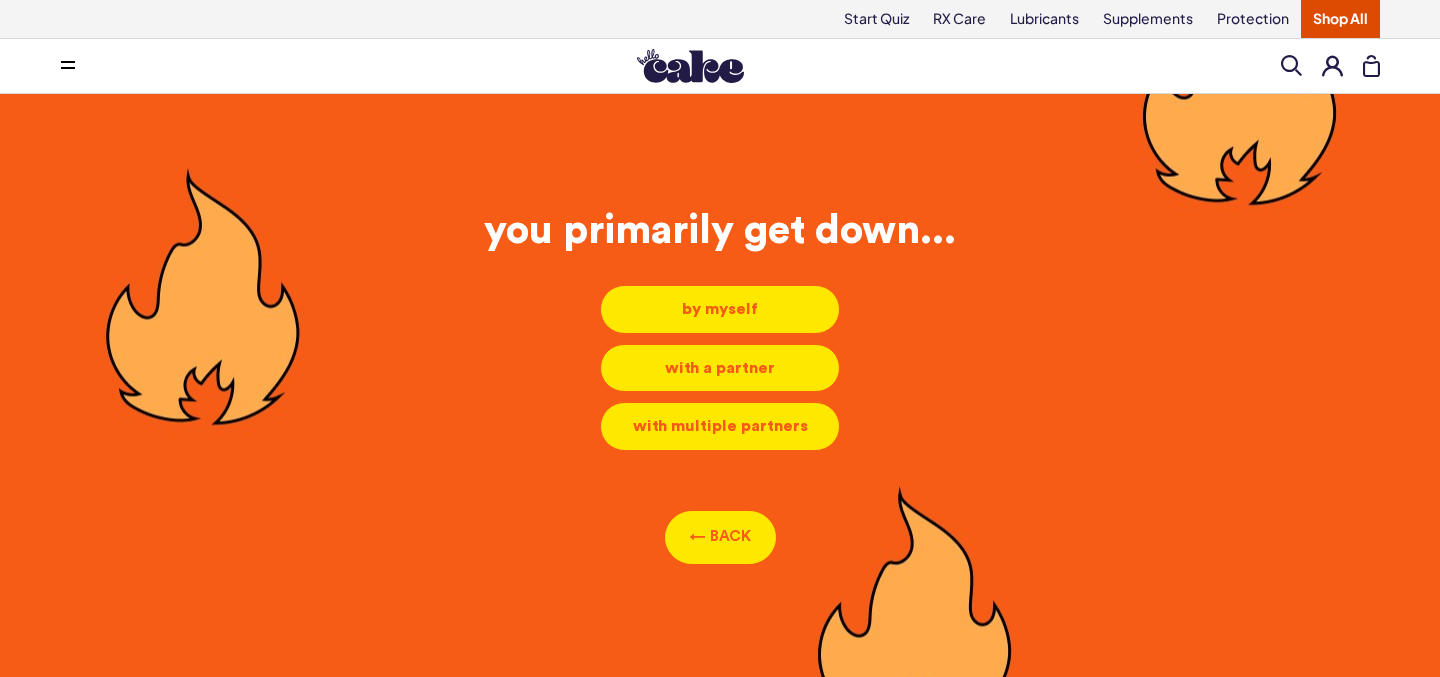 scroll, scrollTop: 9, scrollLeft: 0, axis: vertical 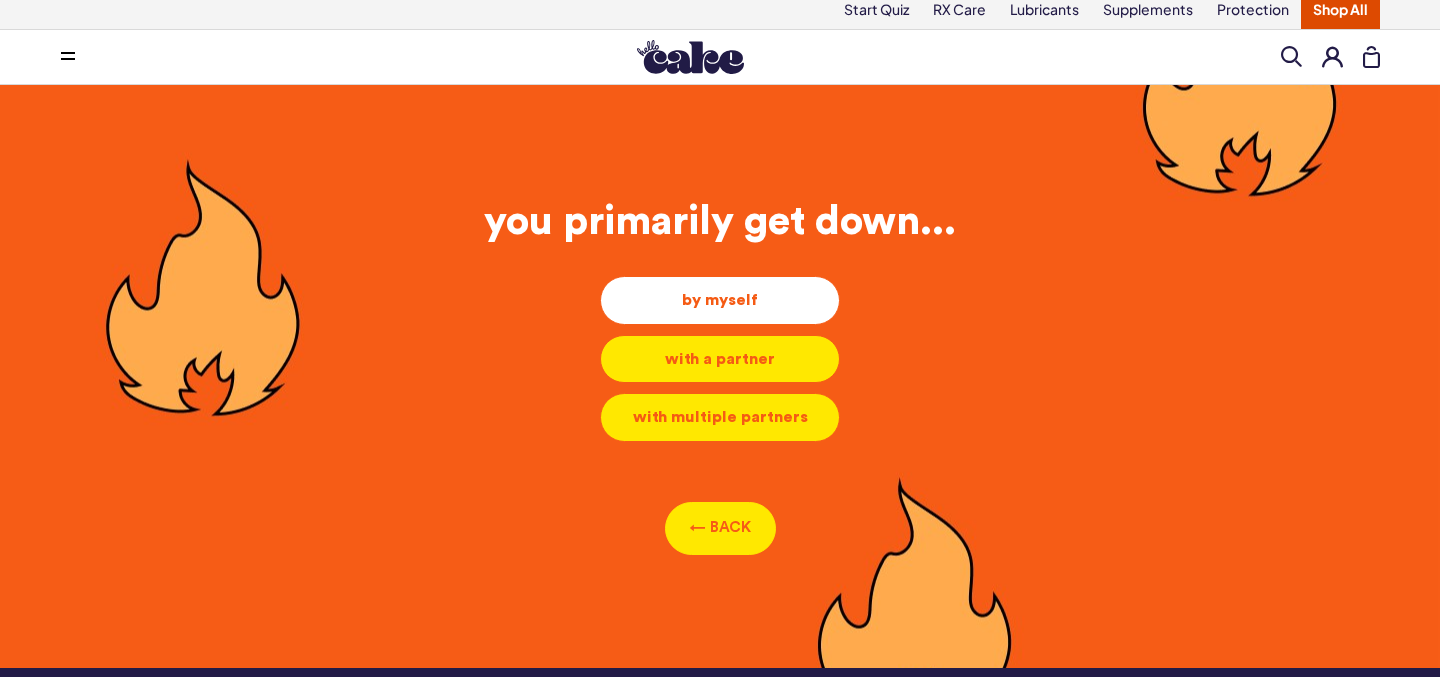 click on "by myself" at bounding box center (720, 300) 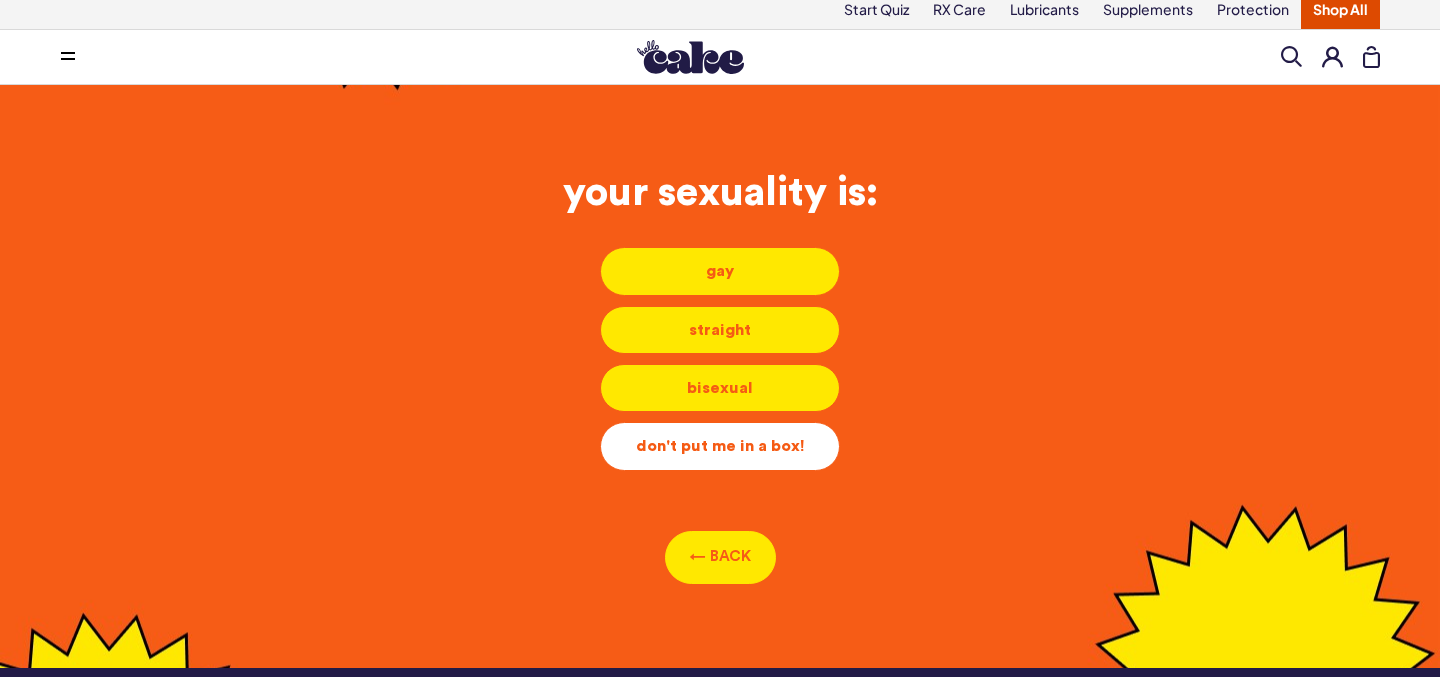 click on "don't put me in a box!" at bounding box center (720, 271) 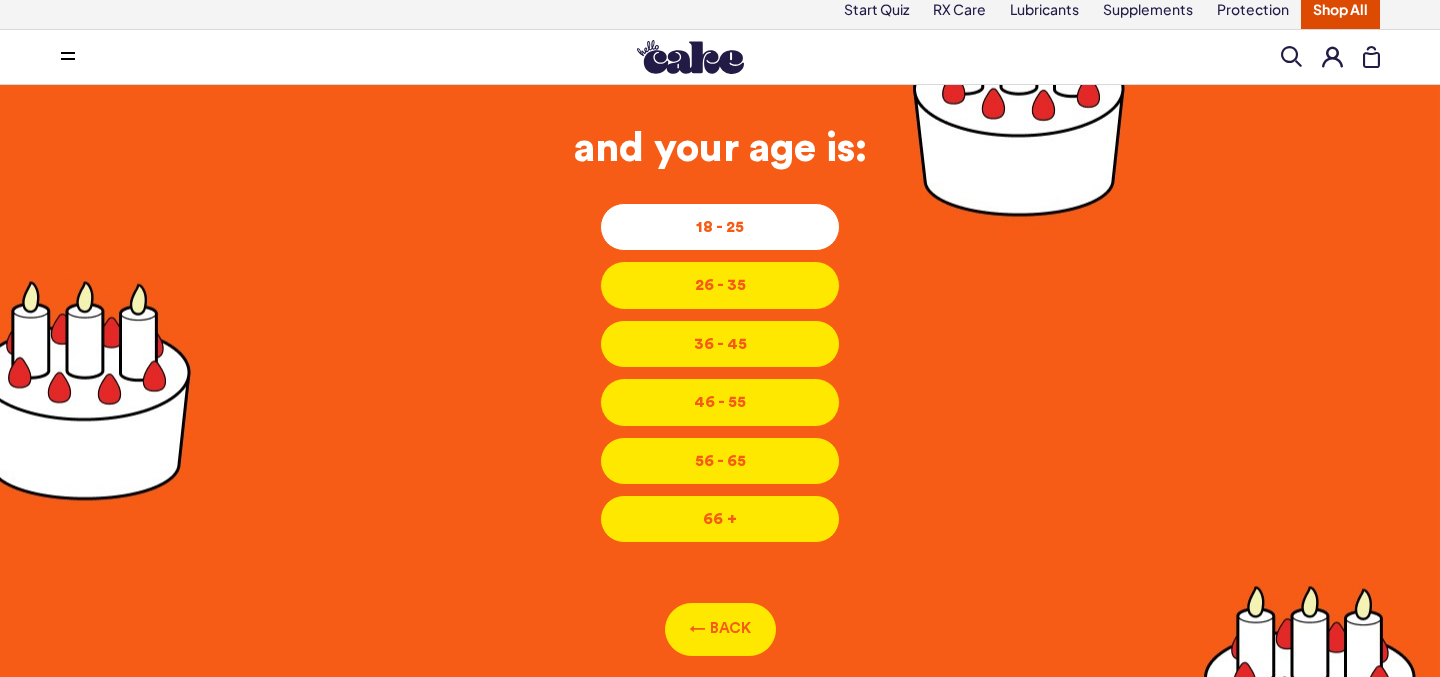 click on "18 - 25 18 - 25 18 - 25" at bounding box center (720, 227) 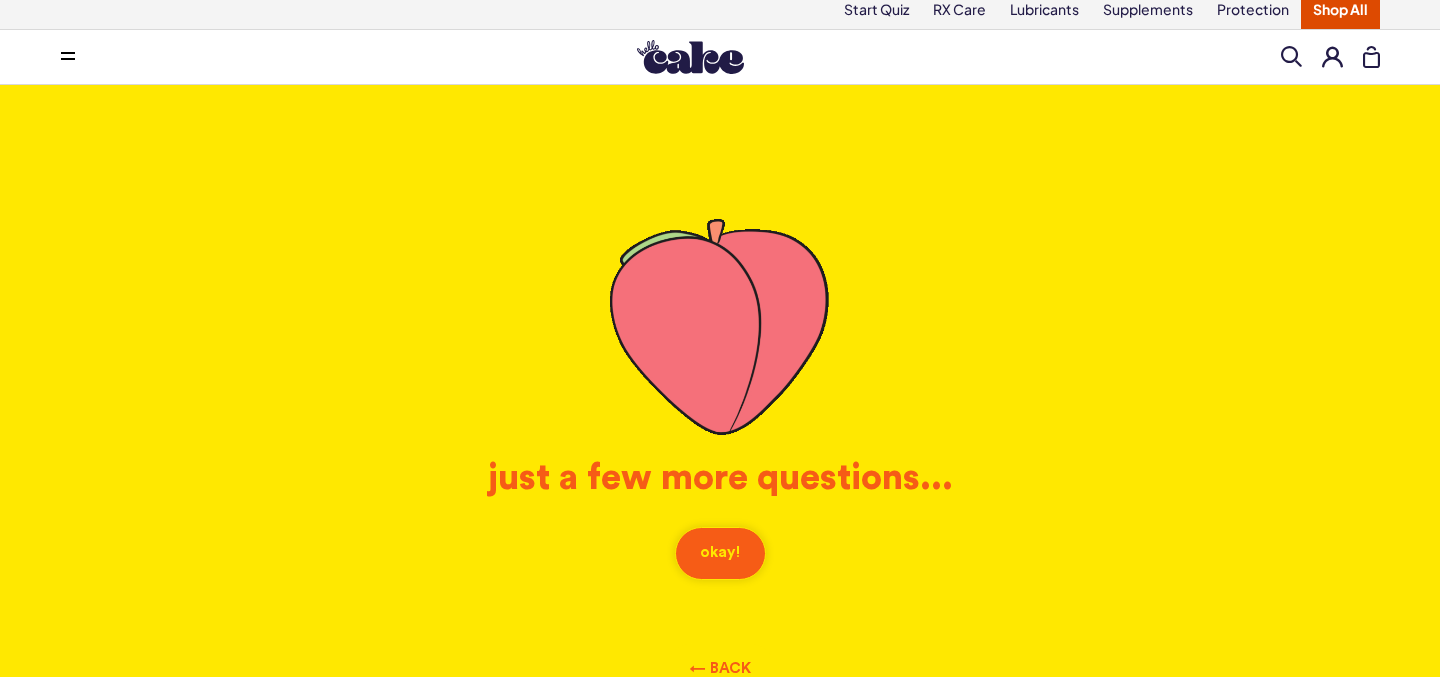 click on "okay!" at bounding box center [720, 553] 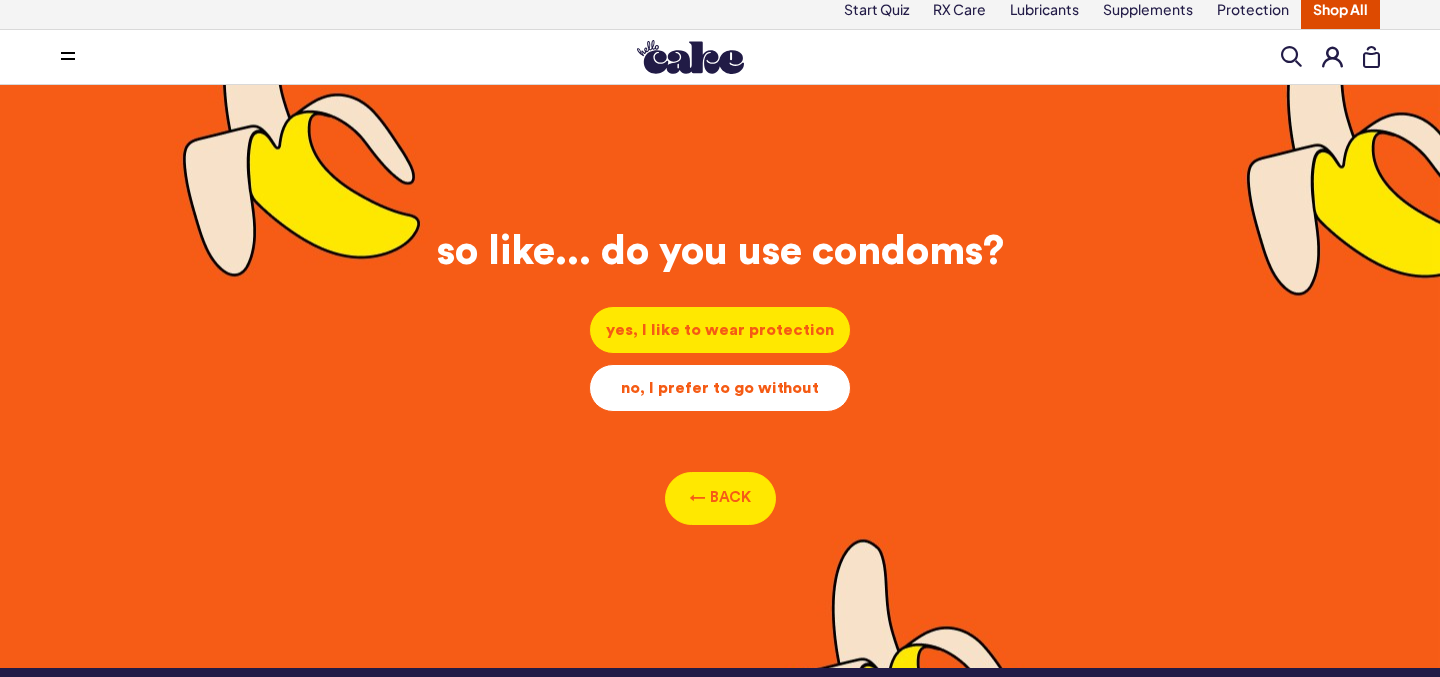 click on "no, I prefer to go without" at bounding box center (720, 330) 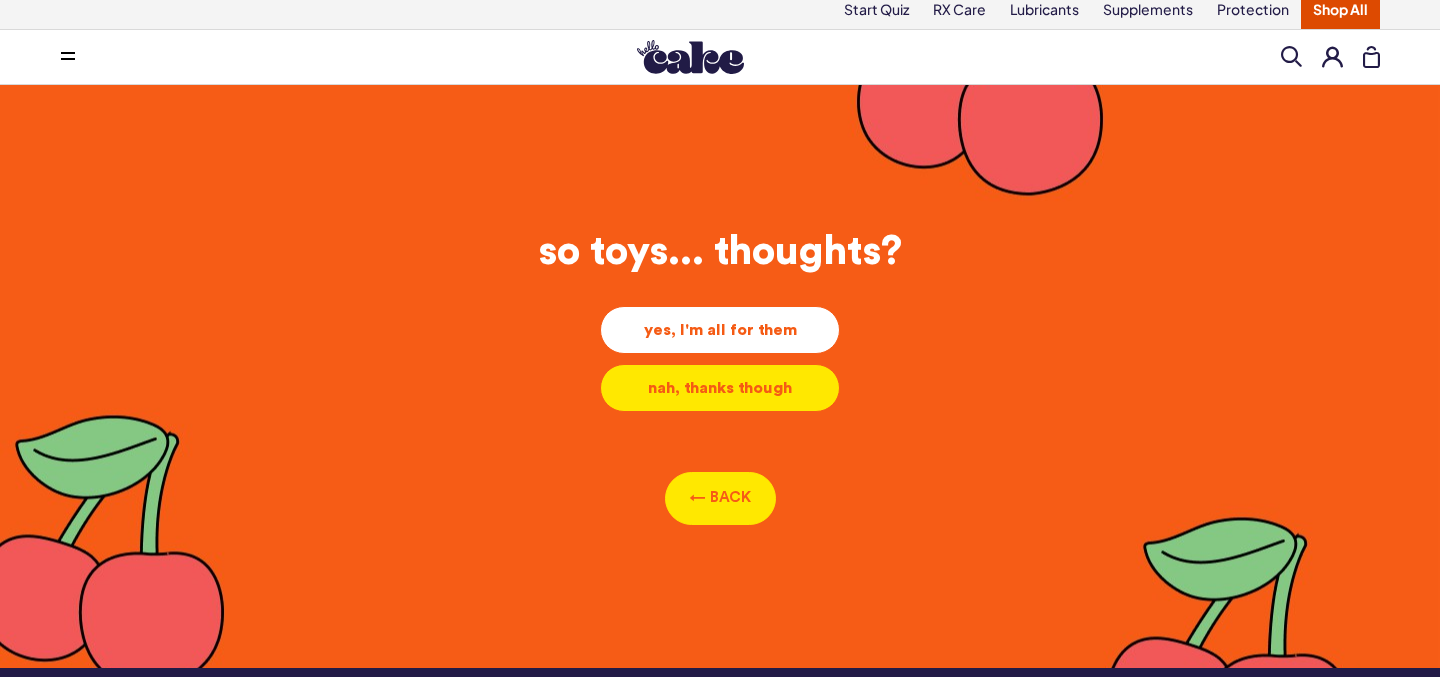 click on "yes, I'm all for them" at bounding box center (720, 330) 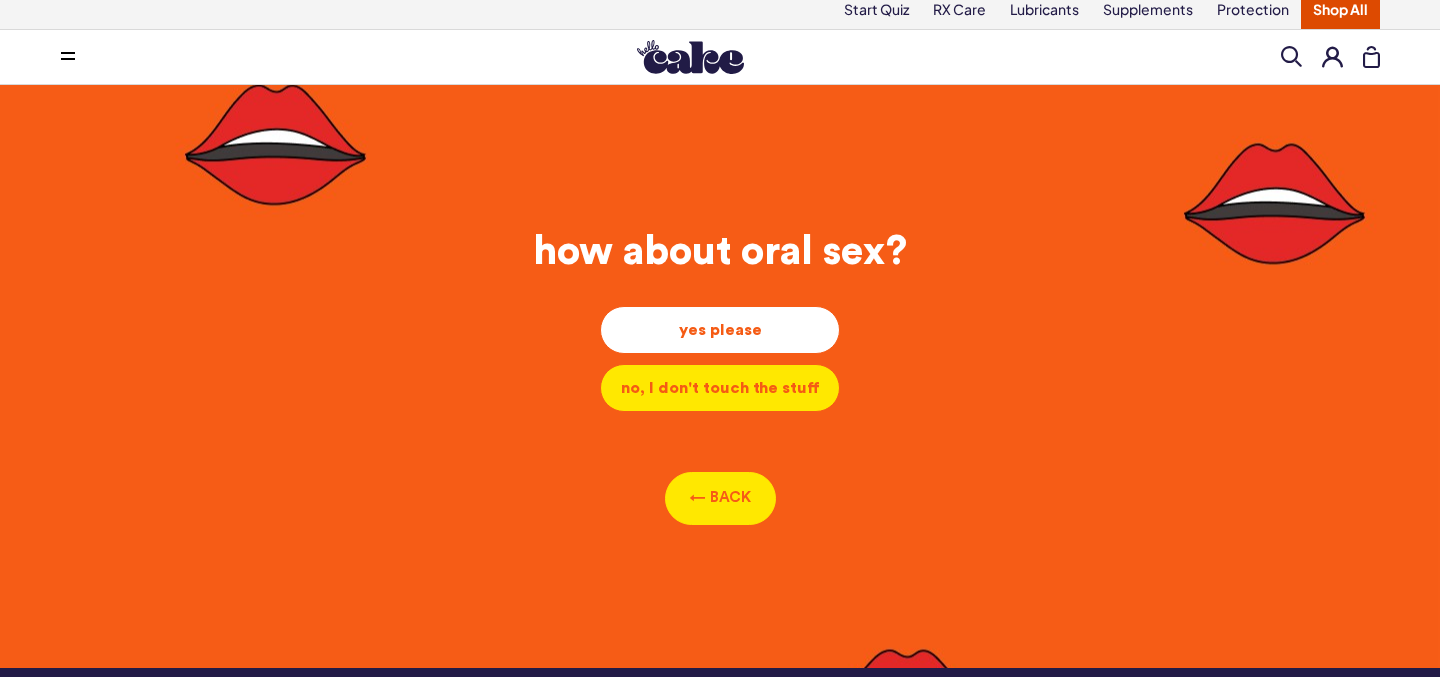 click on "yes please" at bounding box center [720, 330] 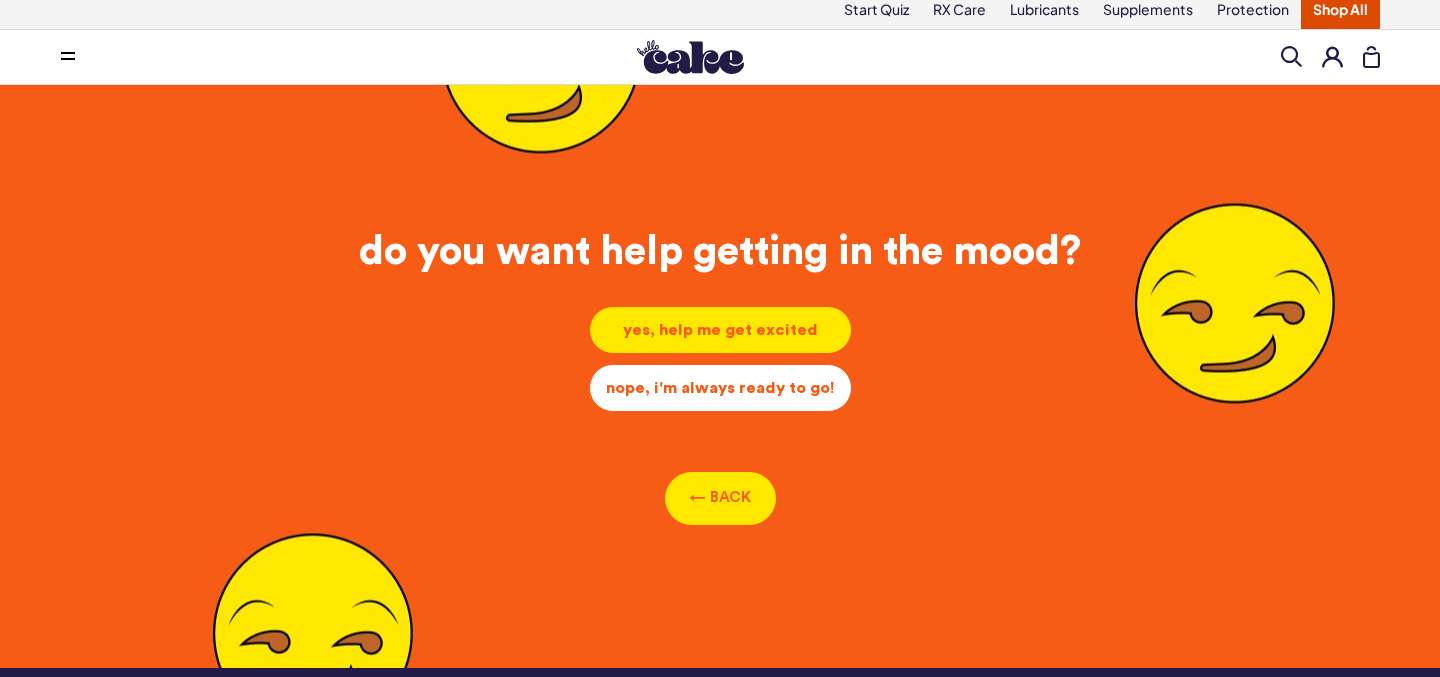 click on "nope, i'm always ready to go!" at bounding box center [720, 330] 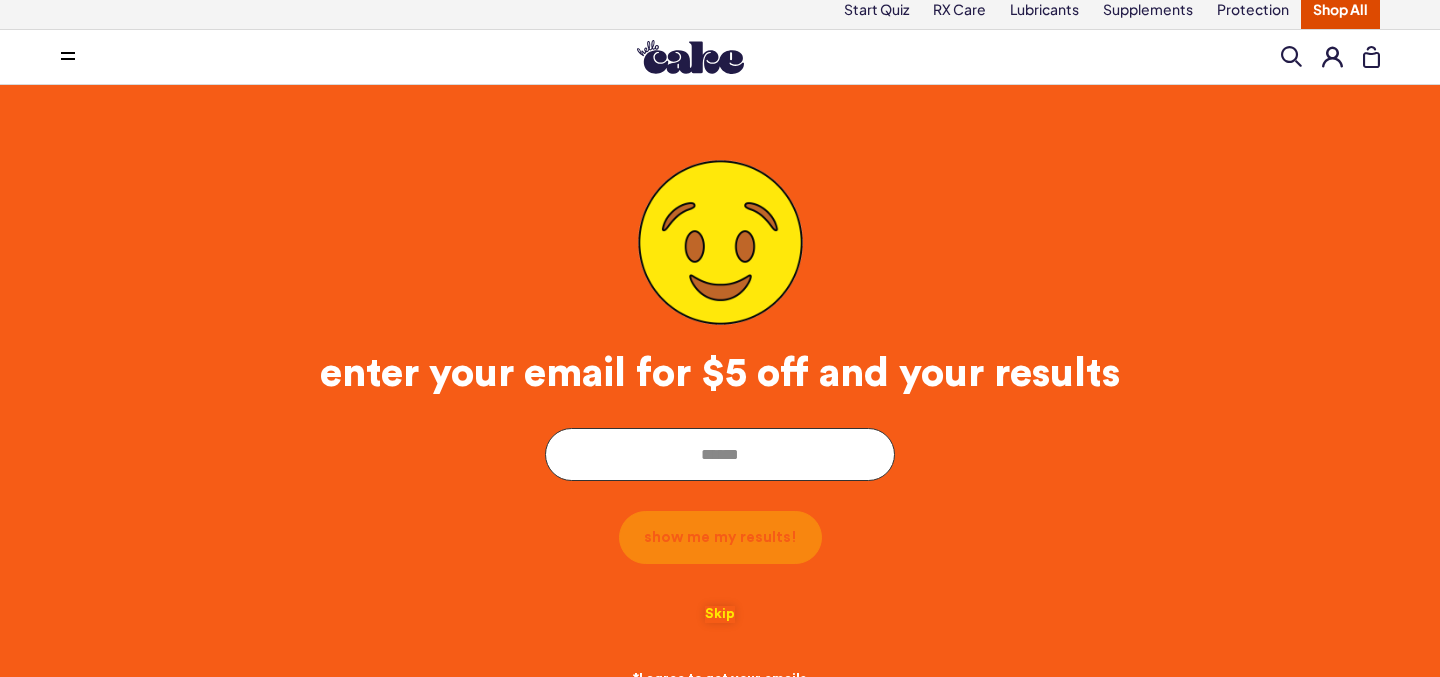 click on "Skip" at bounding box center [720, 614] 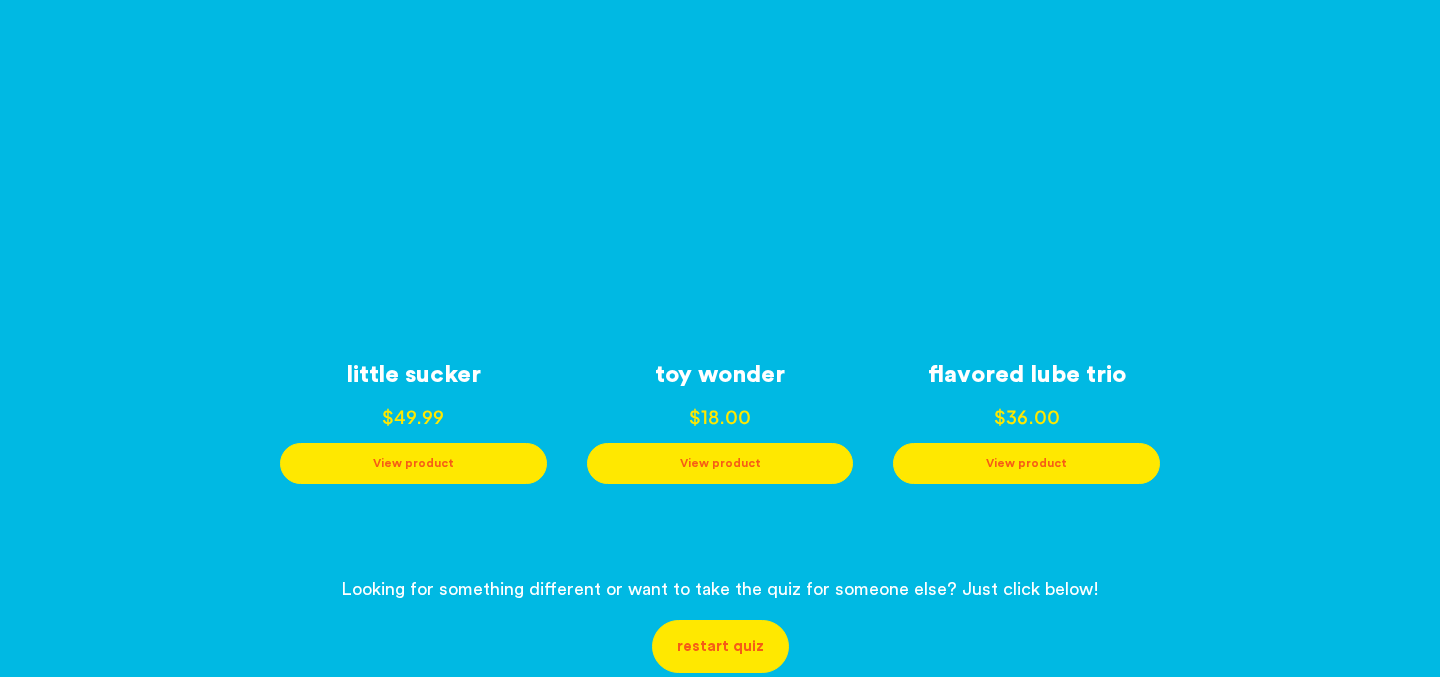 scroll, scrollTop: 1066, scrollLeft: 0, axis: vertical 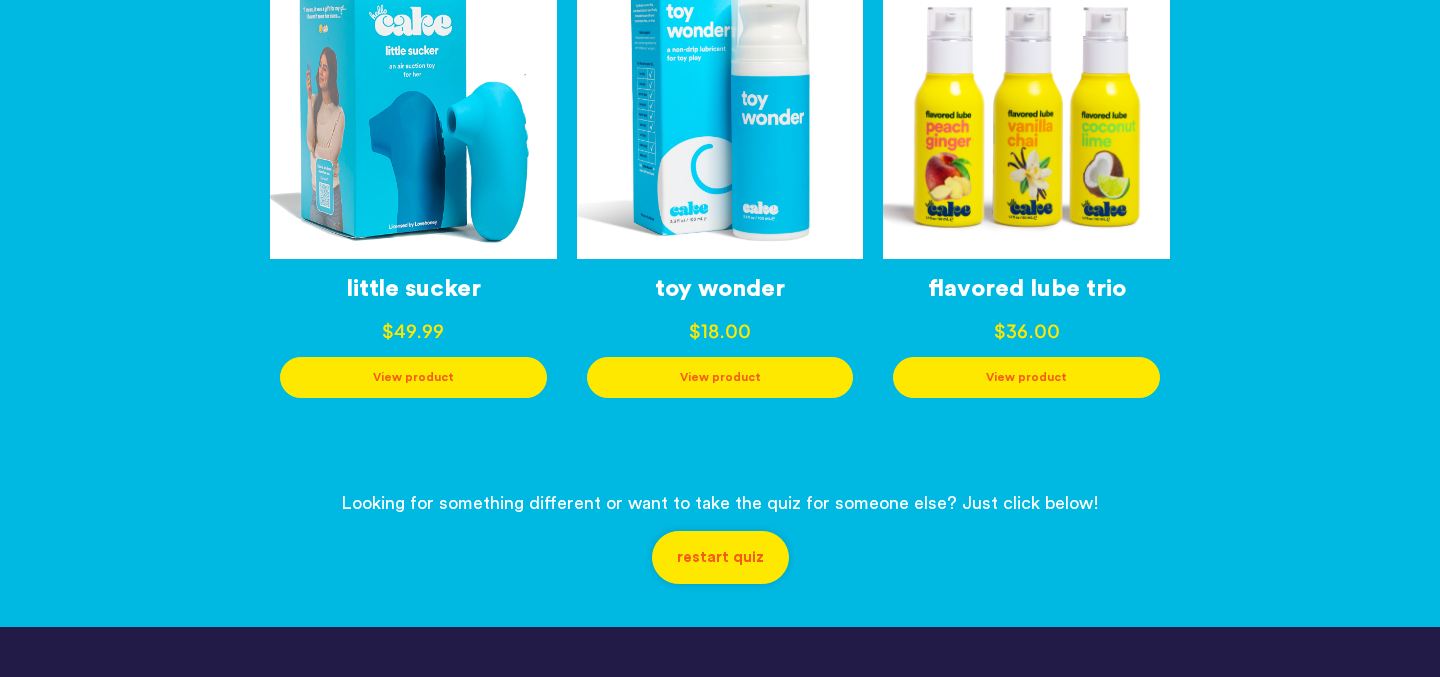 click on "restart quiz" at bounding box center (720, 557) 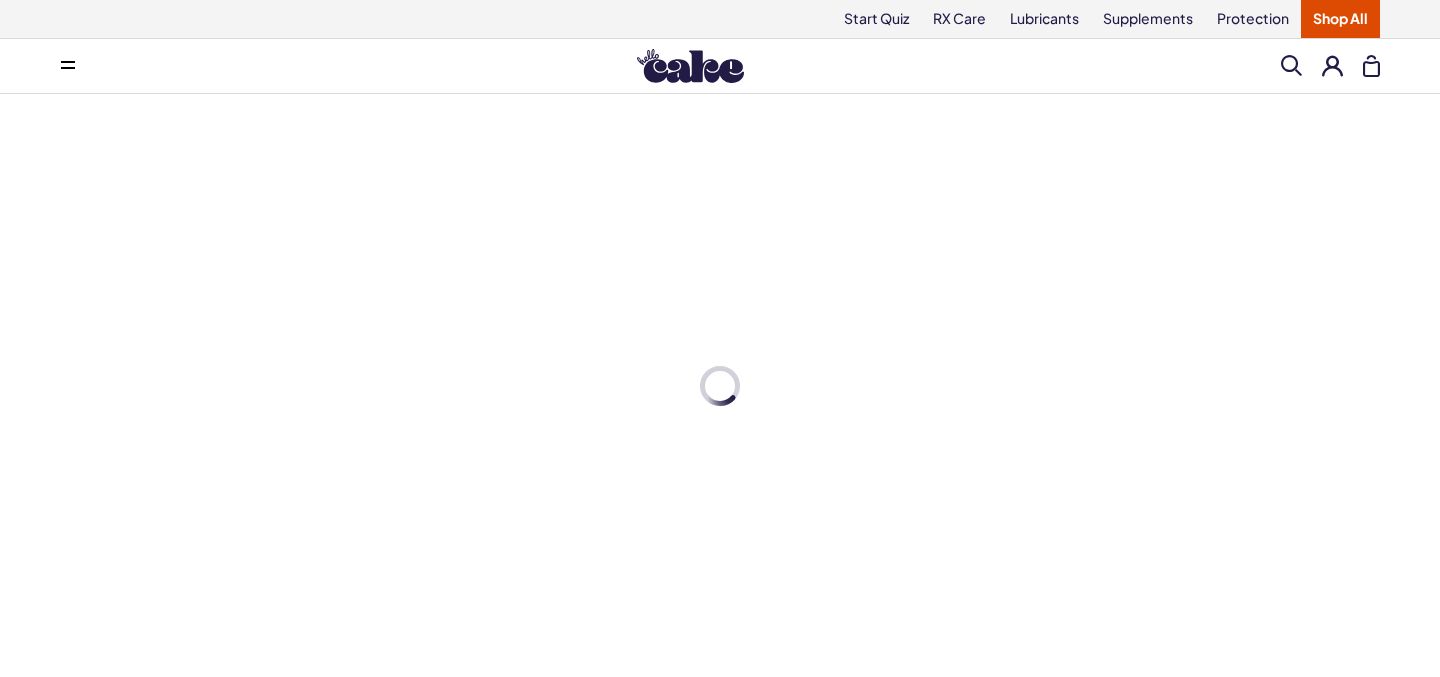 scroll, scrollTop: 0, scrollLeft: 0, axis: both 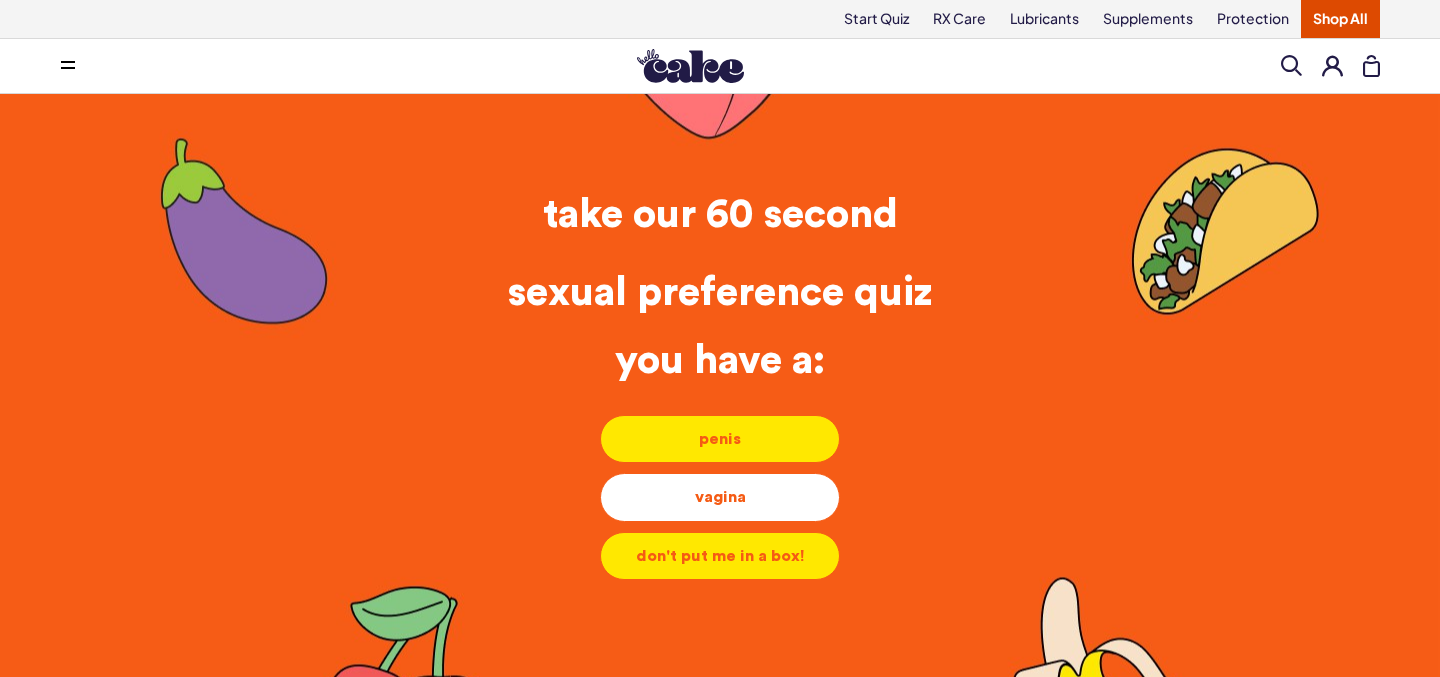 click on "vagina" at bounding box center [720, 439] 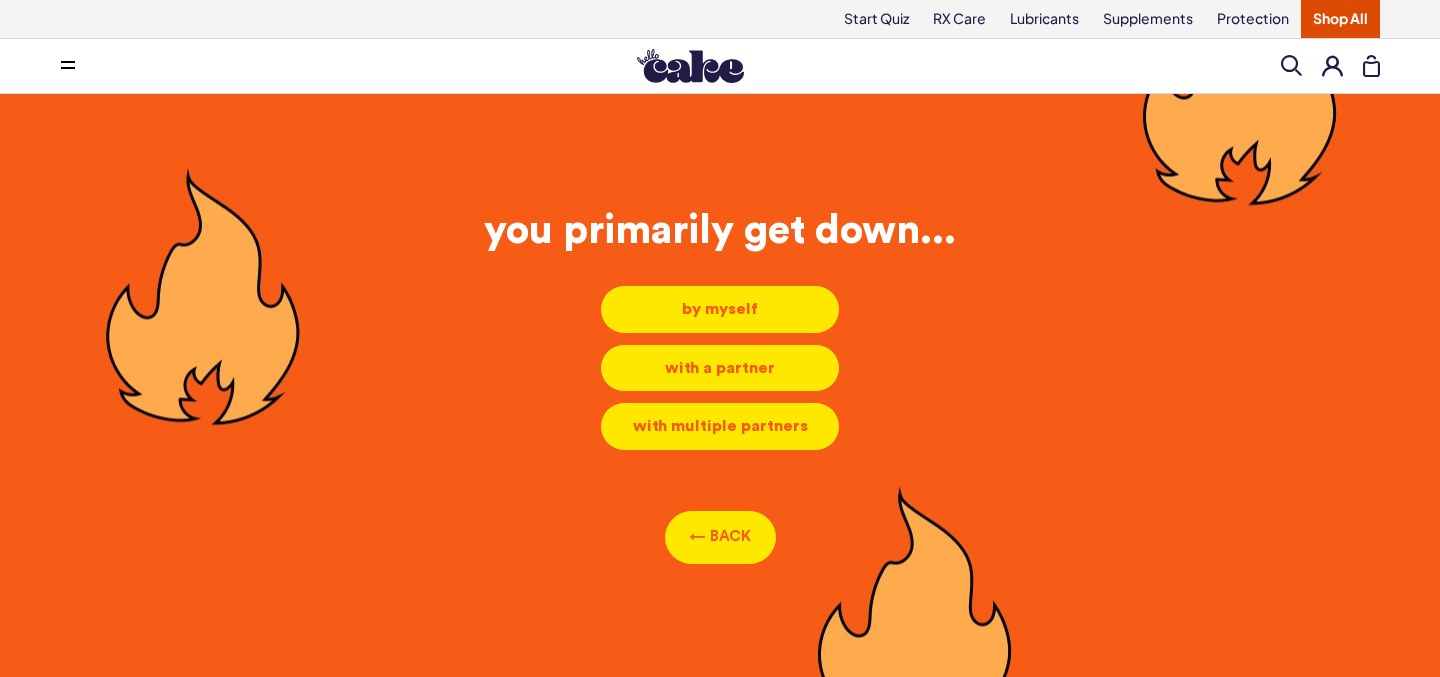 scroll, scrollTop: 9, scrollLeft: 0, axis: vertical 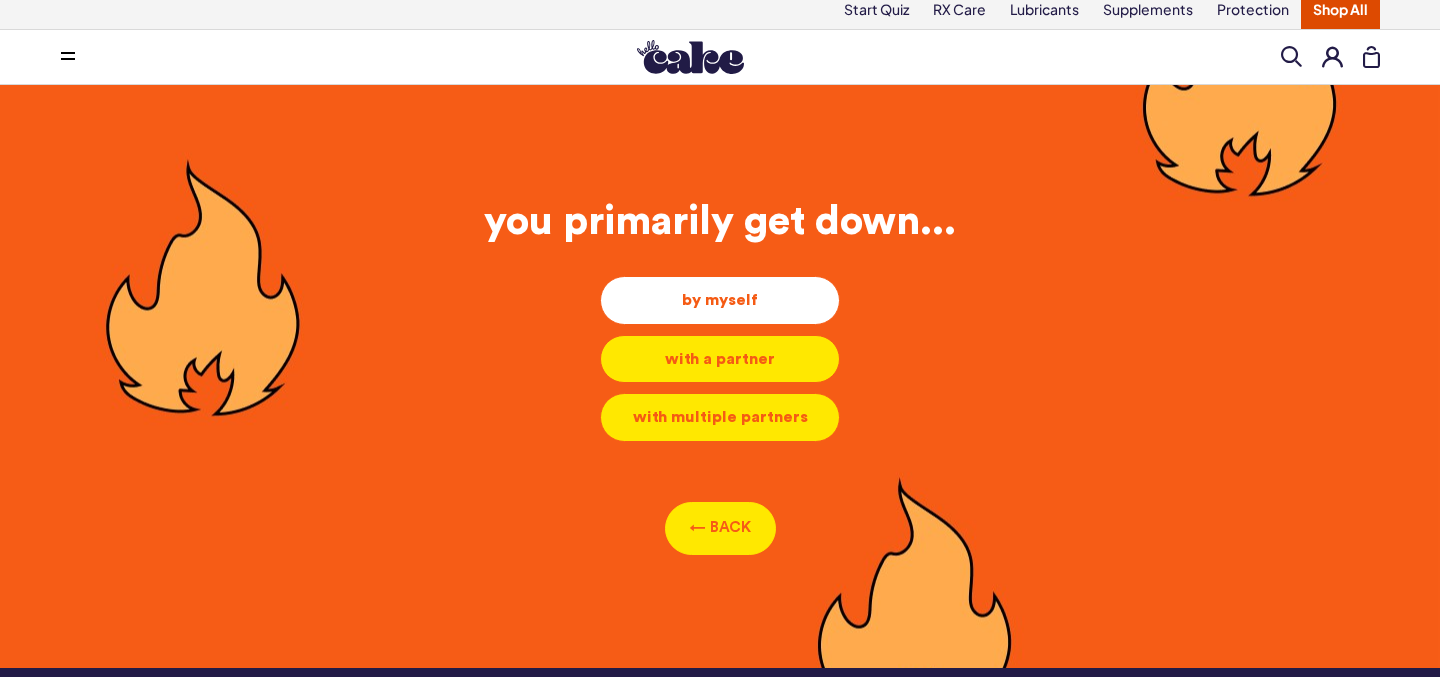 click on "by myself" at bounding box center [720, 300] 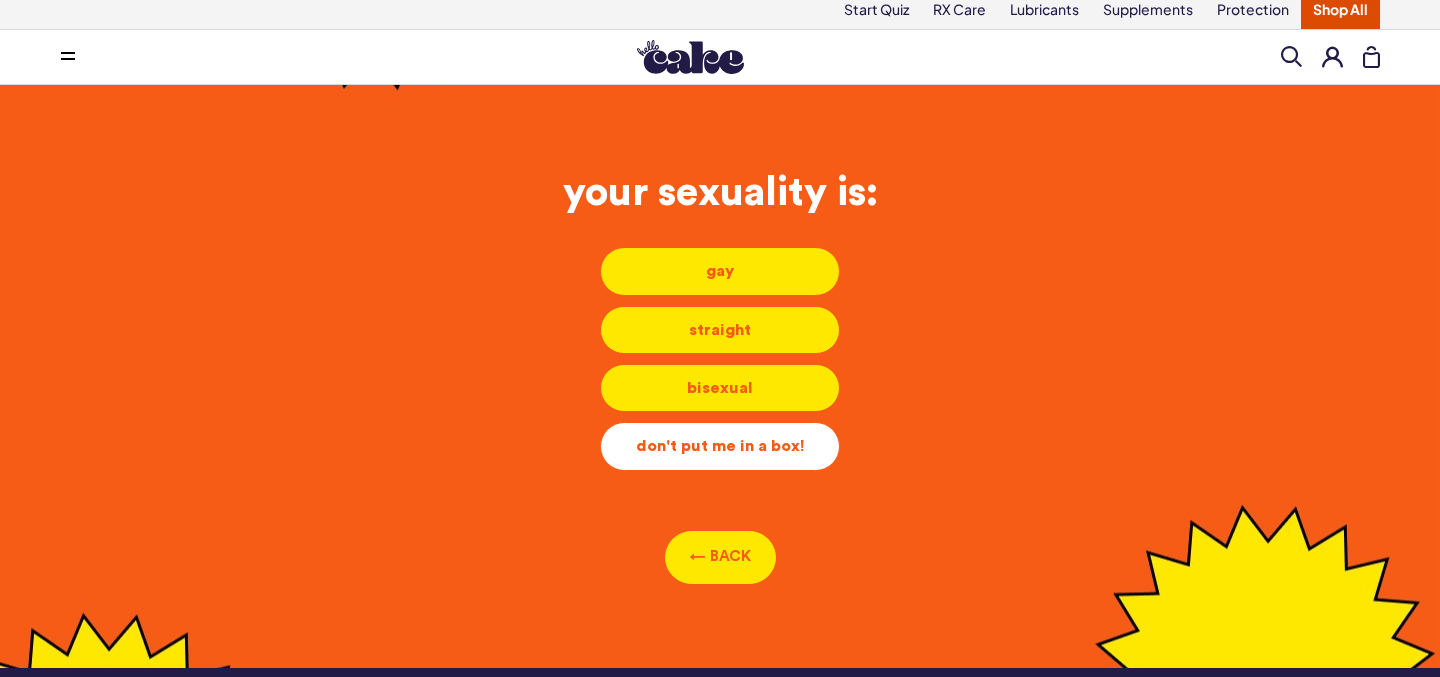 click on "don't put me in a box! don't put me in a box! don't put me in a box!" at bounding box center (720, 446) 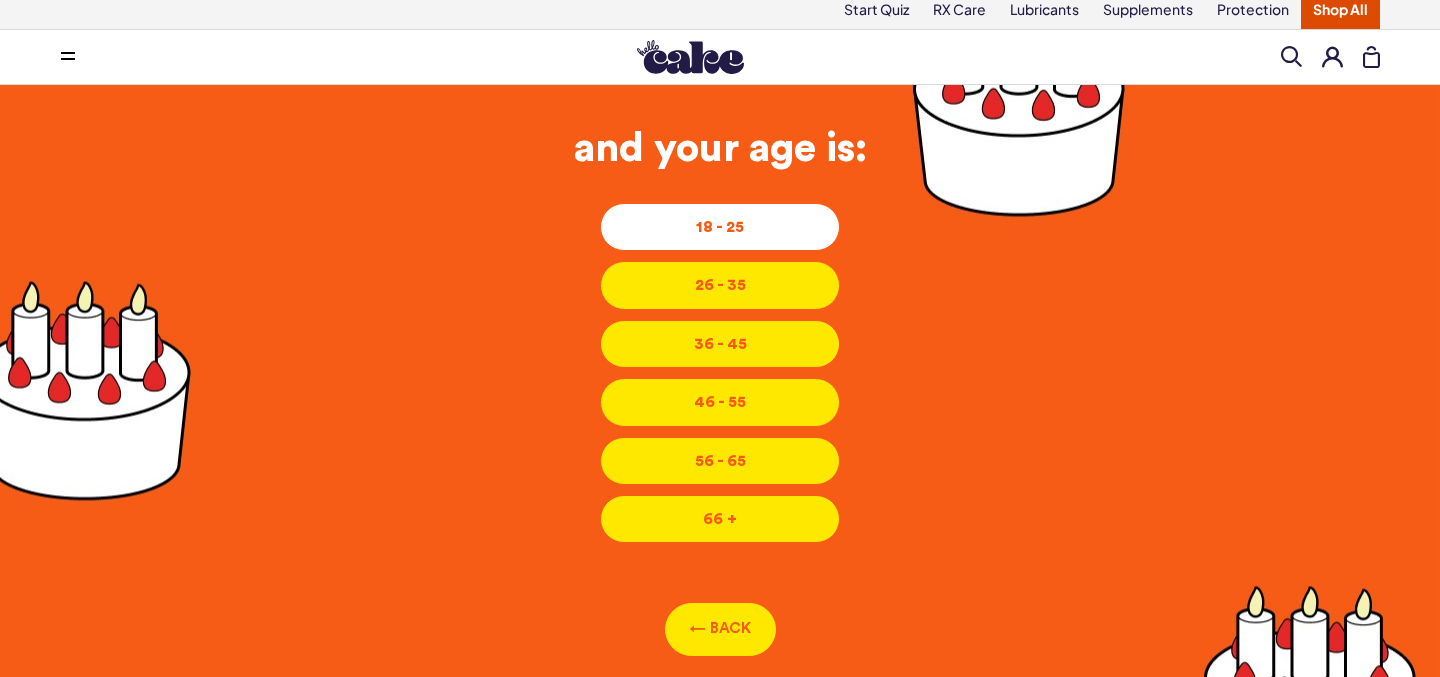 click on "18 - 25 18 - 25 18 - 25" at bounding box center (720, 227) 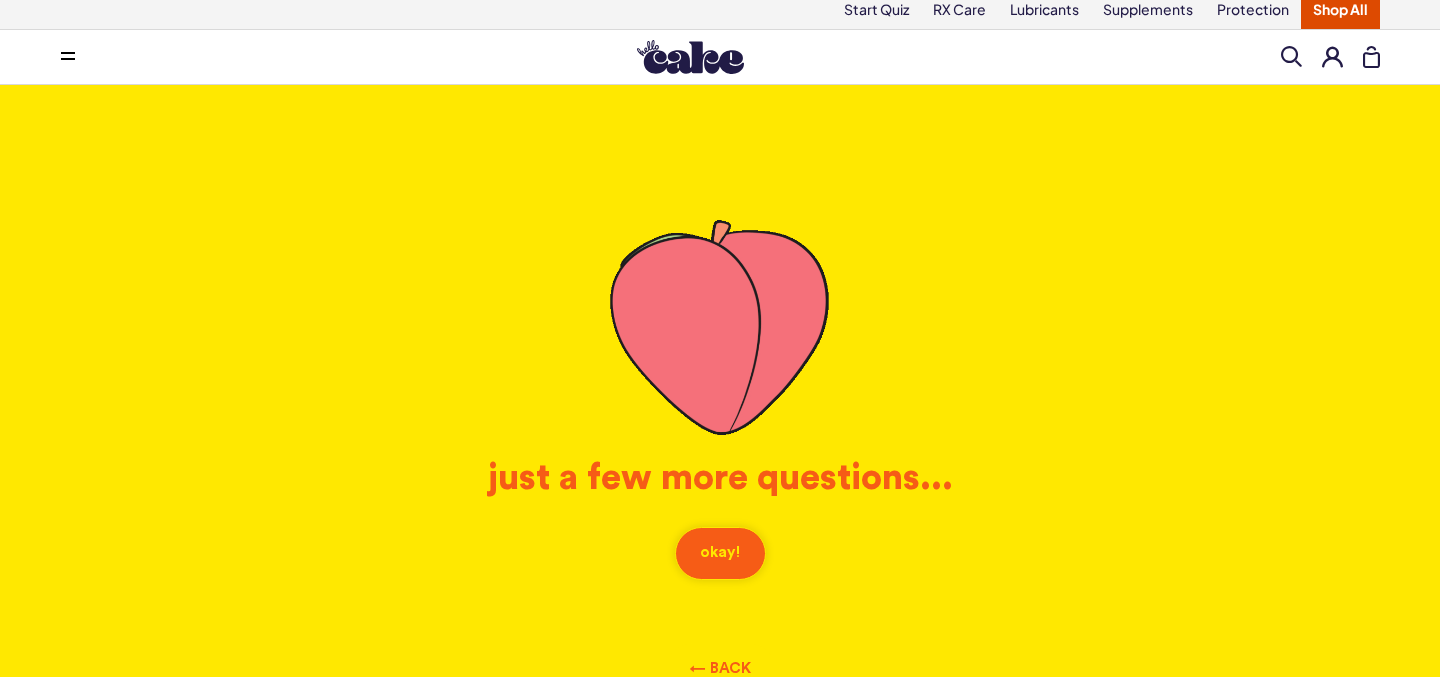 click on "okay!" at bounding box center [720, 553] 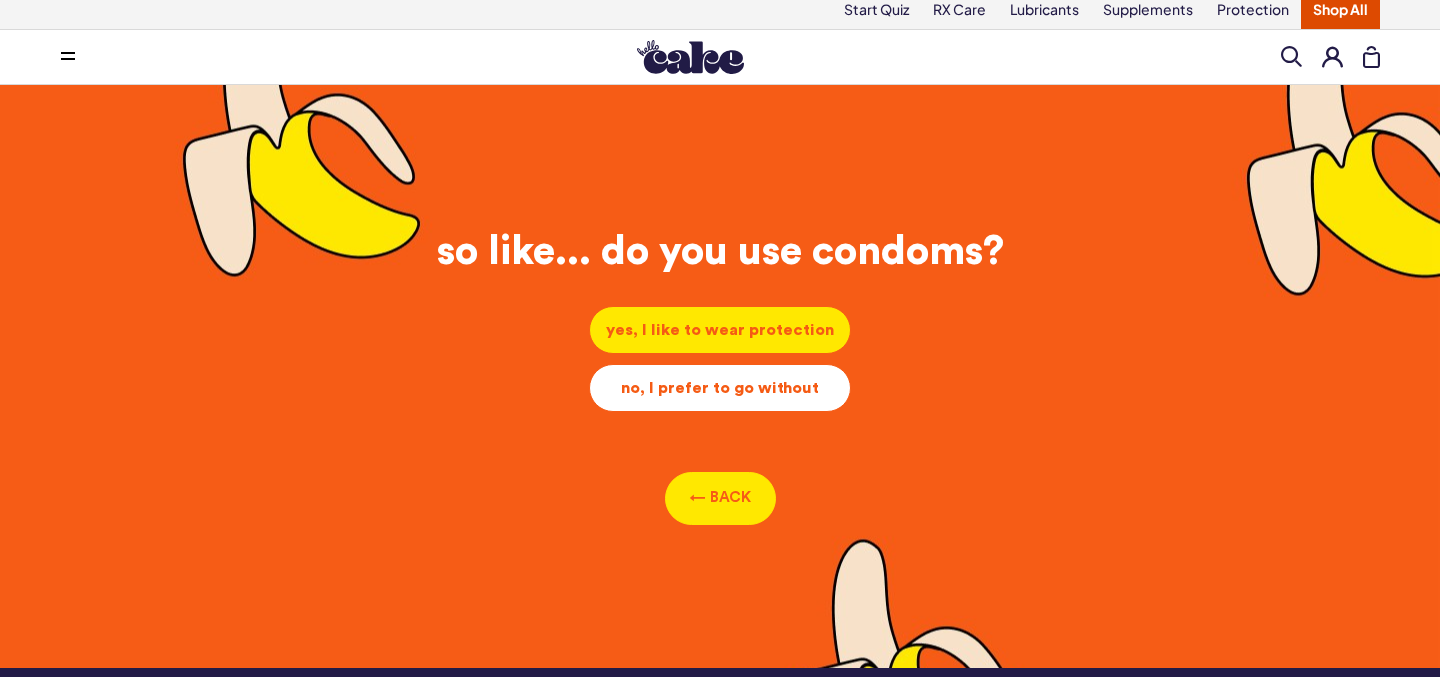 click on "no, I prefer to go without" at bounding box center [720, 330] 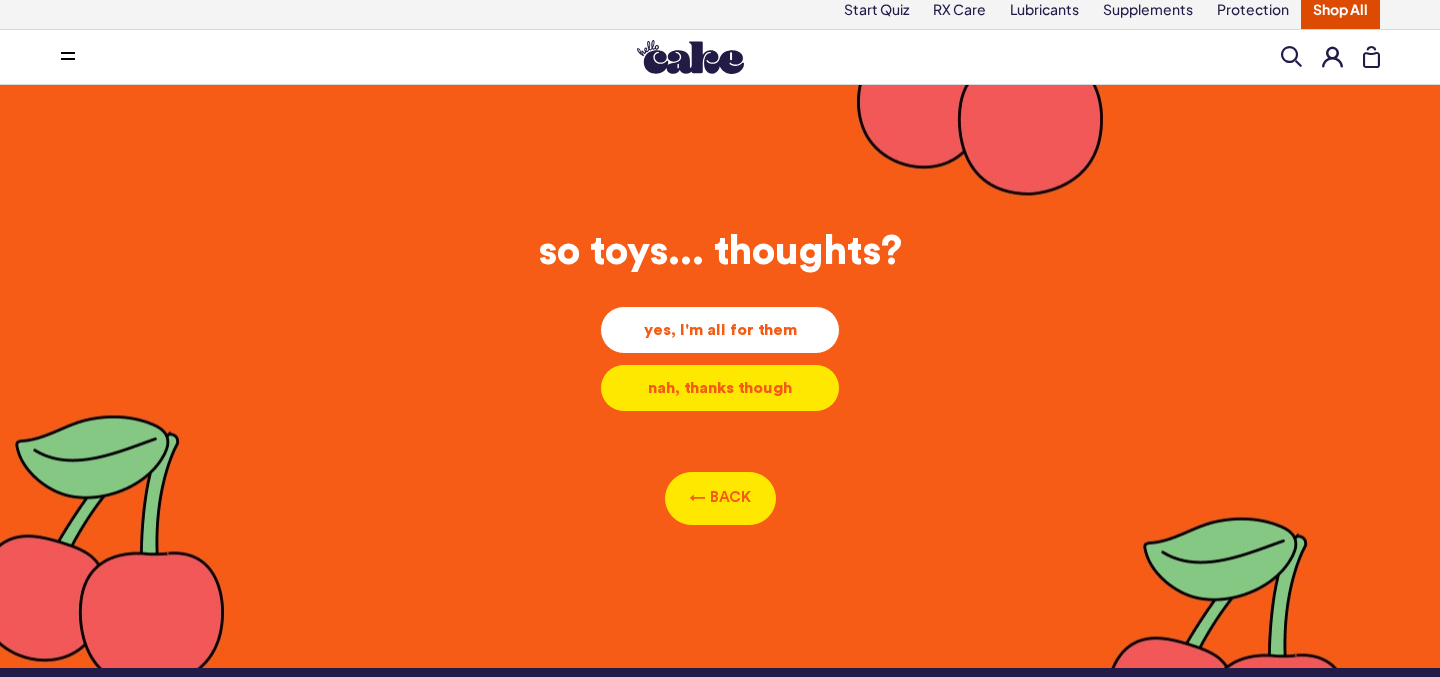 click on "yes, I'm all for them yes, I'm all for them yes, I'm all for them" at bounding box center (720, 330) 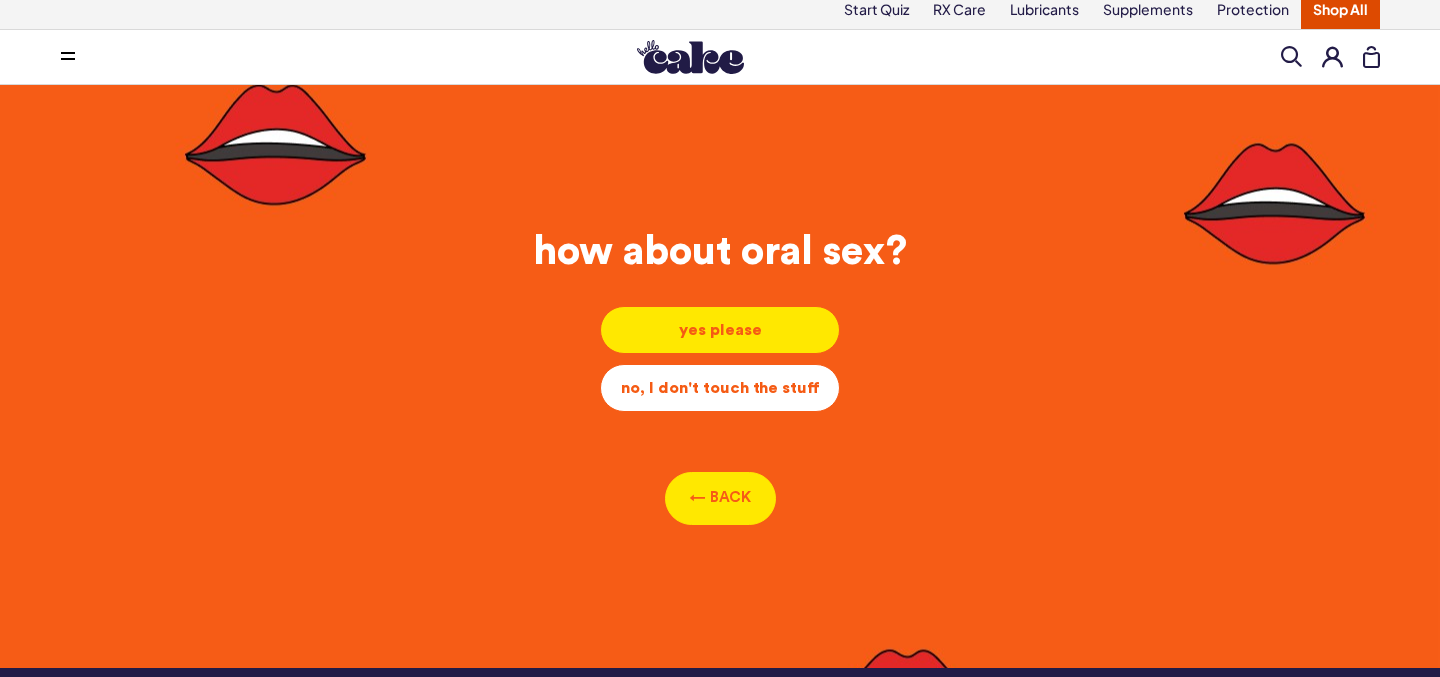 click on "no, I don't touch the stuff" at bounding box center [720, 330] 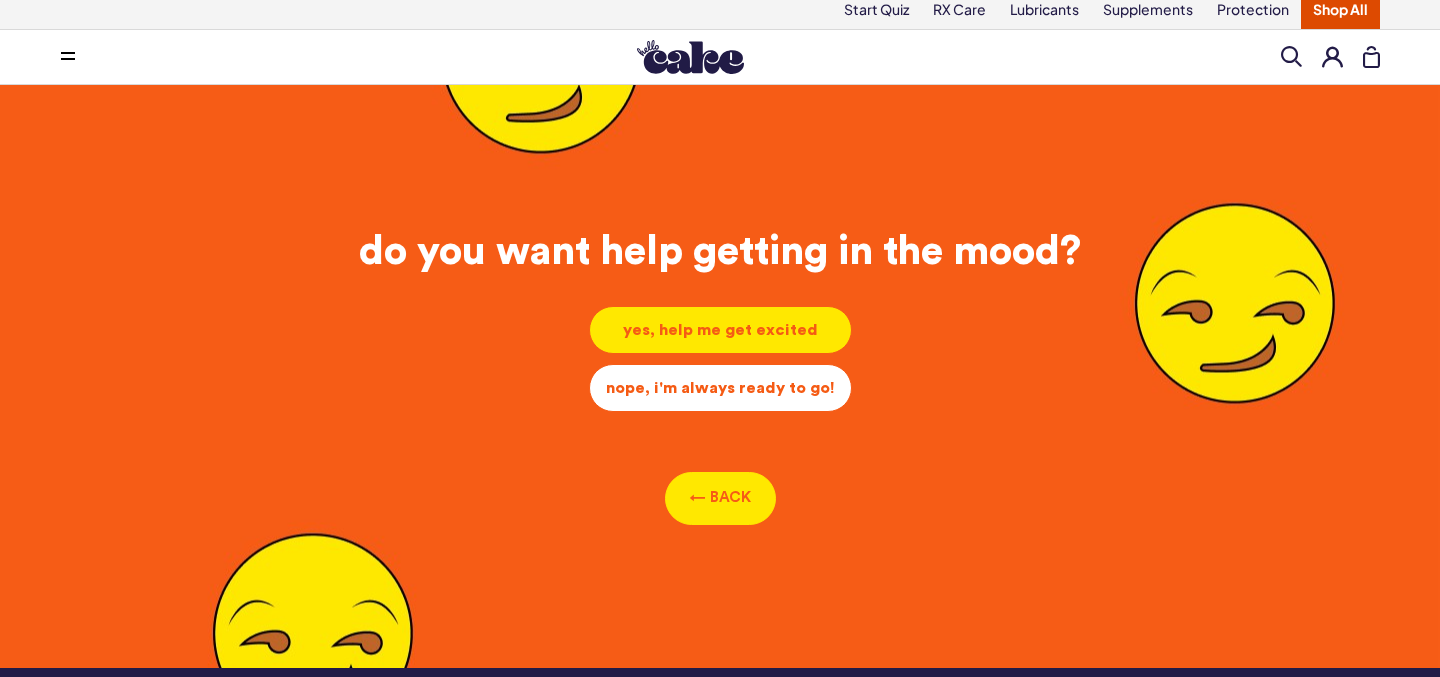 click on "nope, i'm always ready to go!" at bounding box center [720, 330] 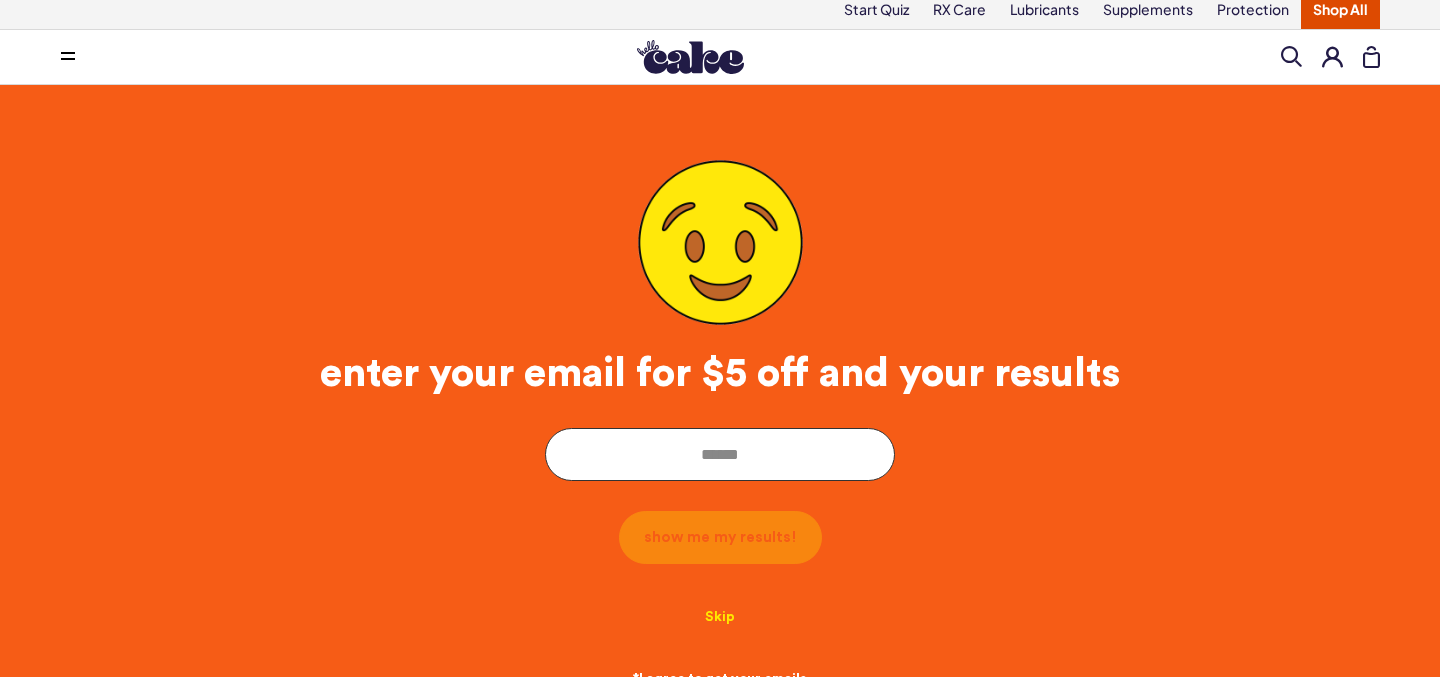 click on "Skip" at bounding box center [720, 602] 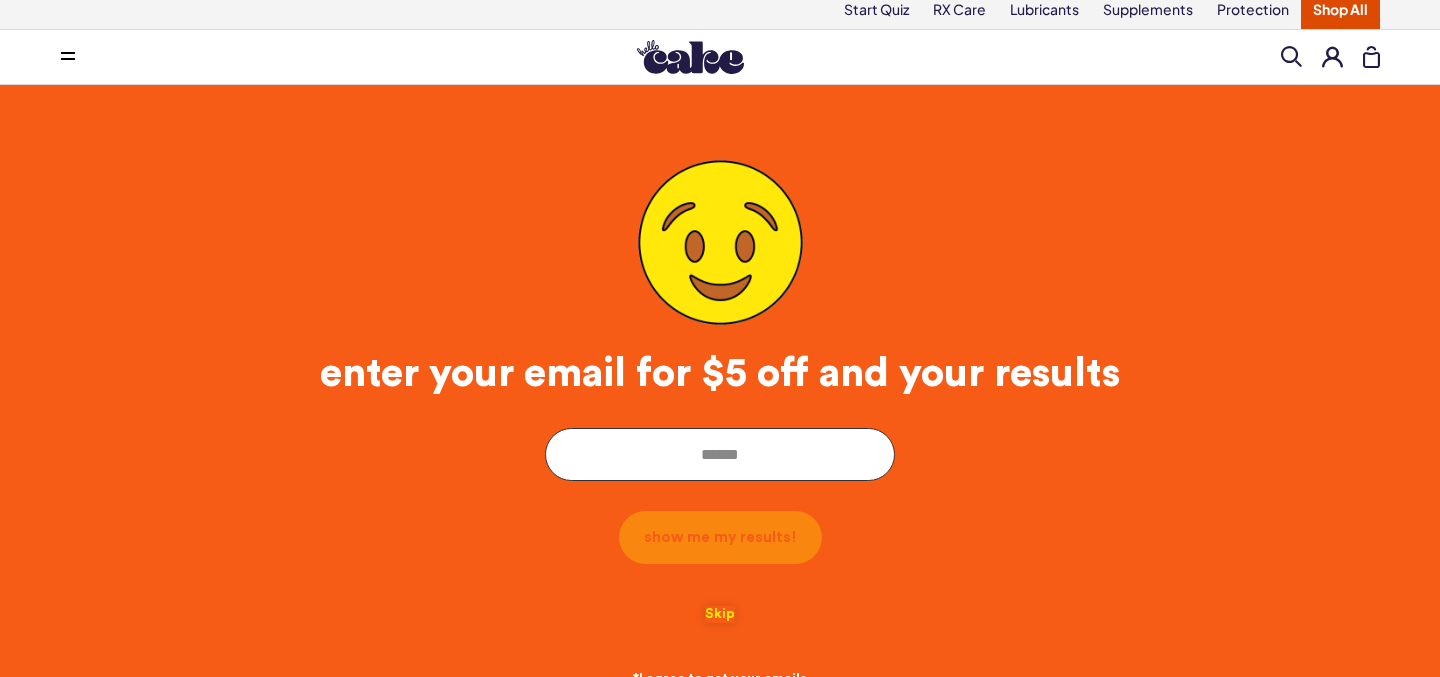 click on "Skip" at bounding box center (720, 614) 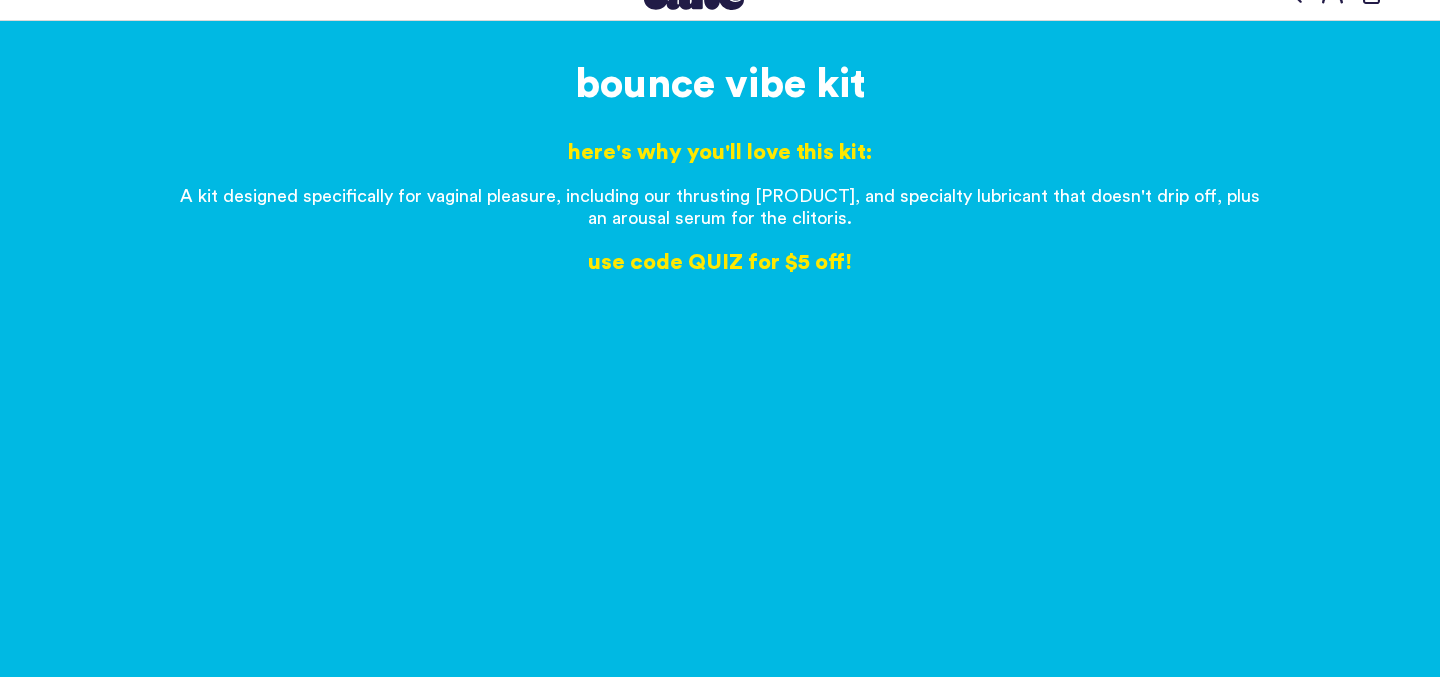 scroll, scrollTop: 67, scrollLeft: 0, axis: vertical 